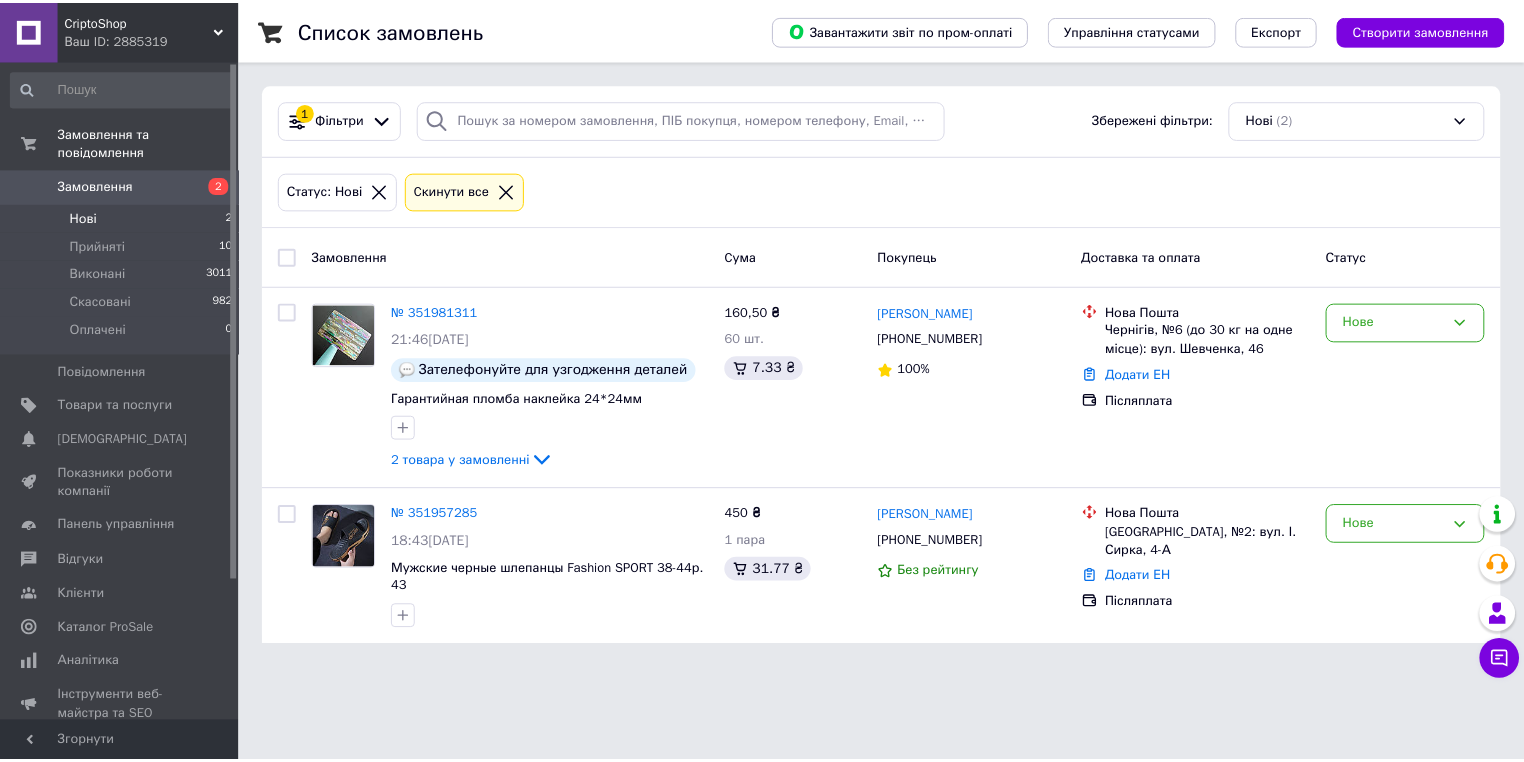 scroll, scrollTop: 0, scrollLeft: 0, axis: both 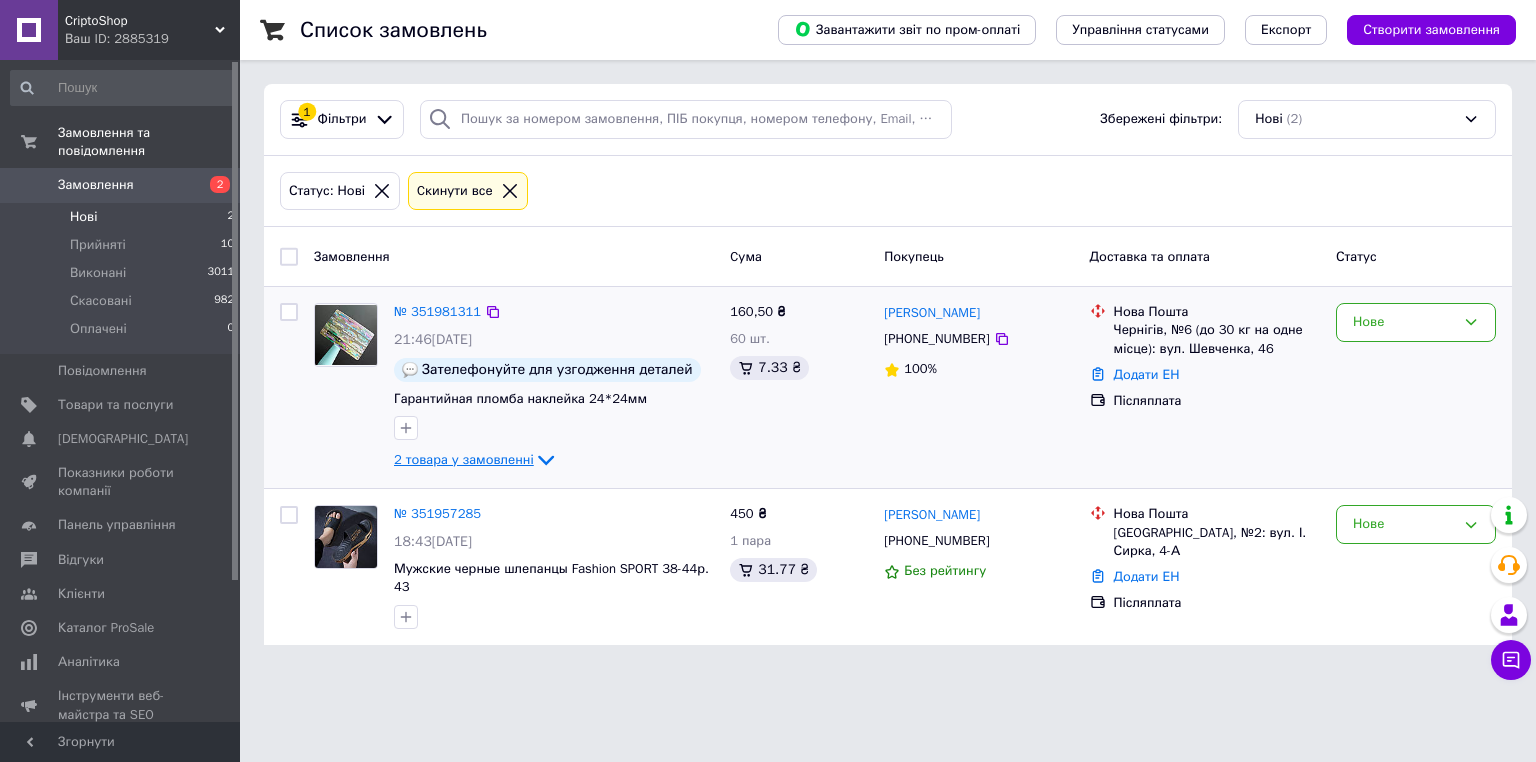 click 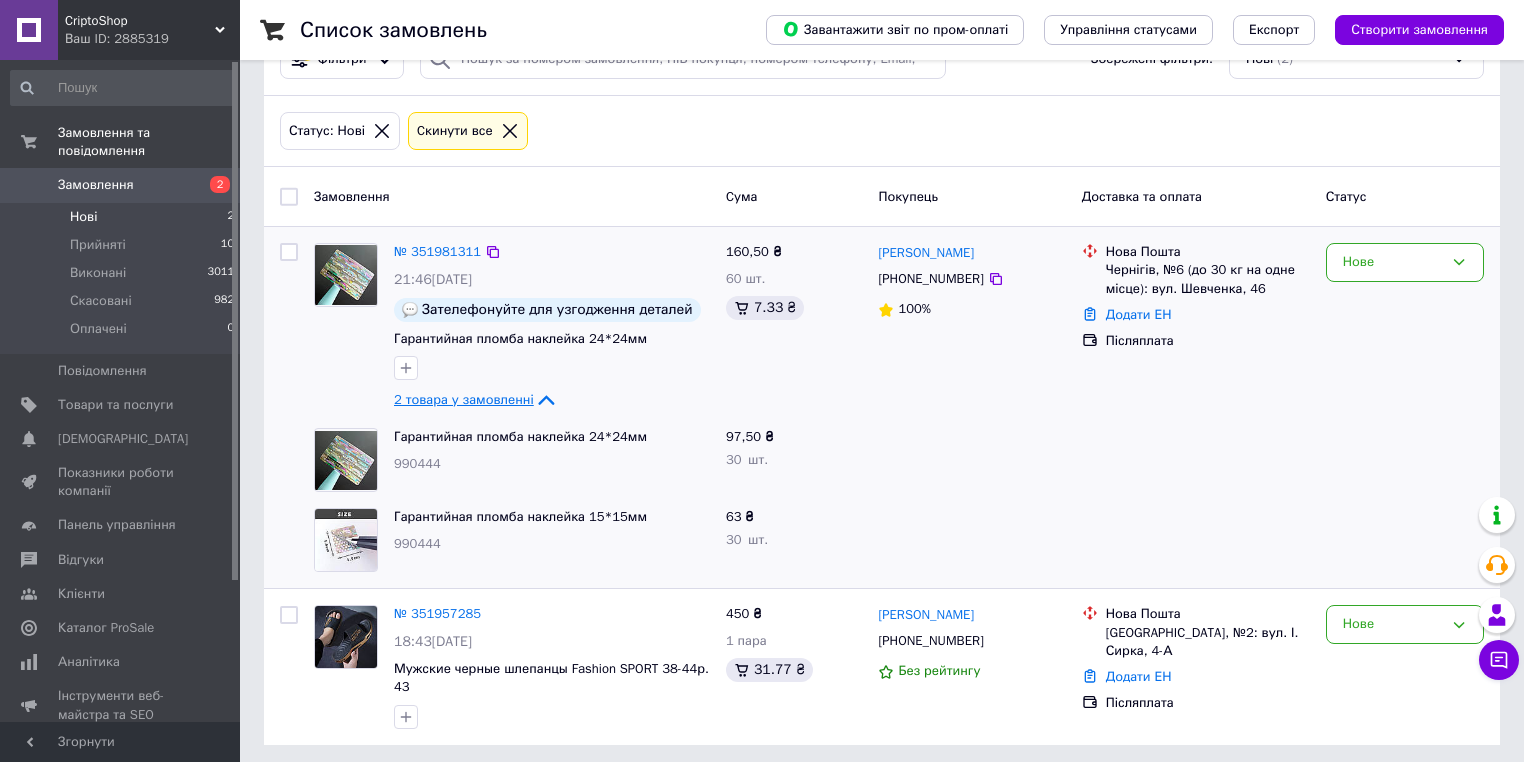 scroll, scrollTop: 65, scrollLeft: 0, axis: vertical 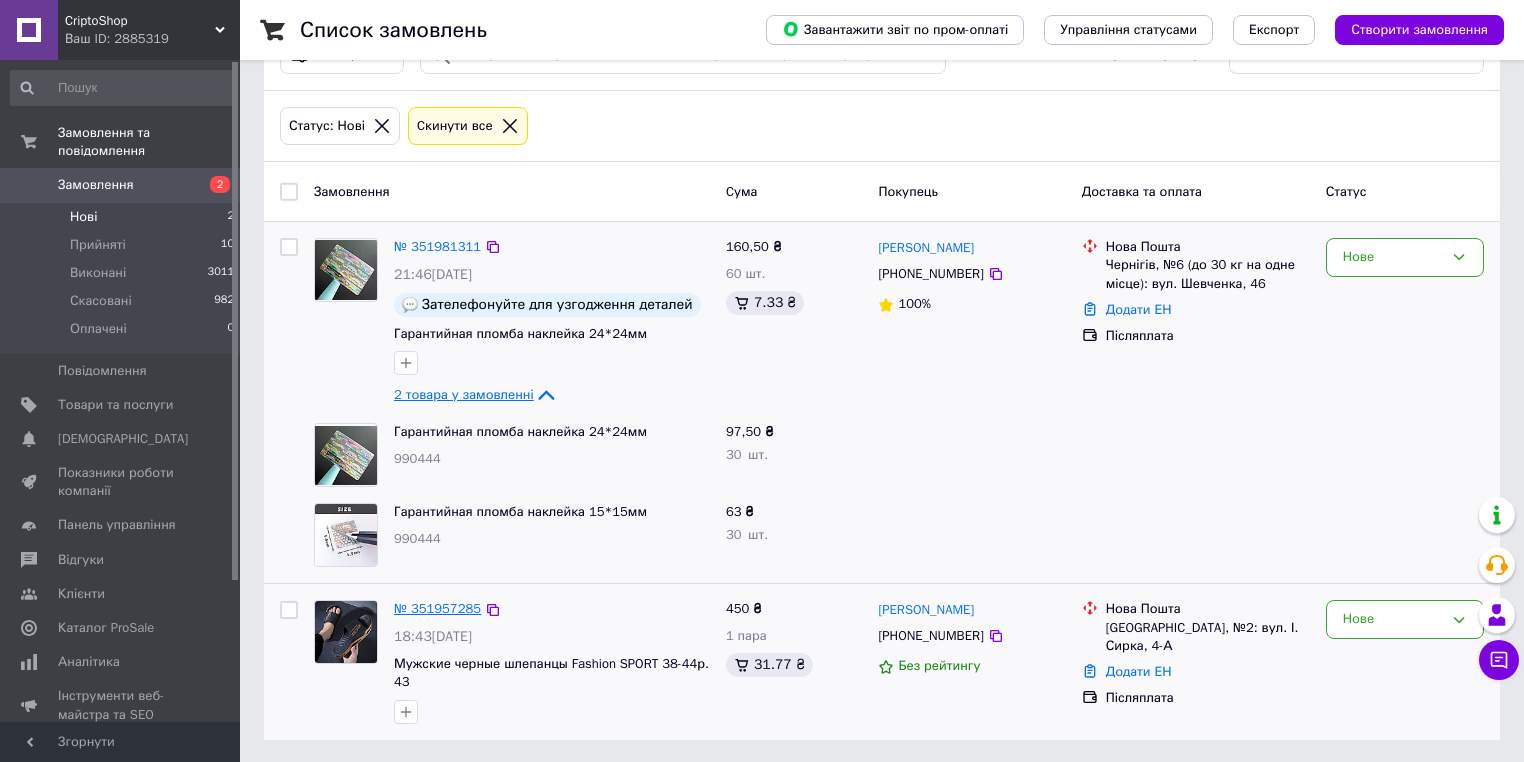click on "№ 351957285" at bounding box center [437, 608] 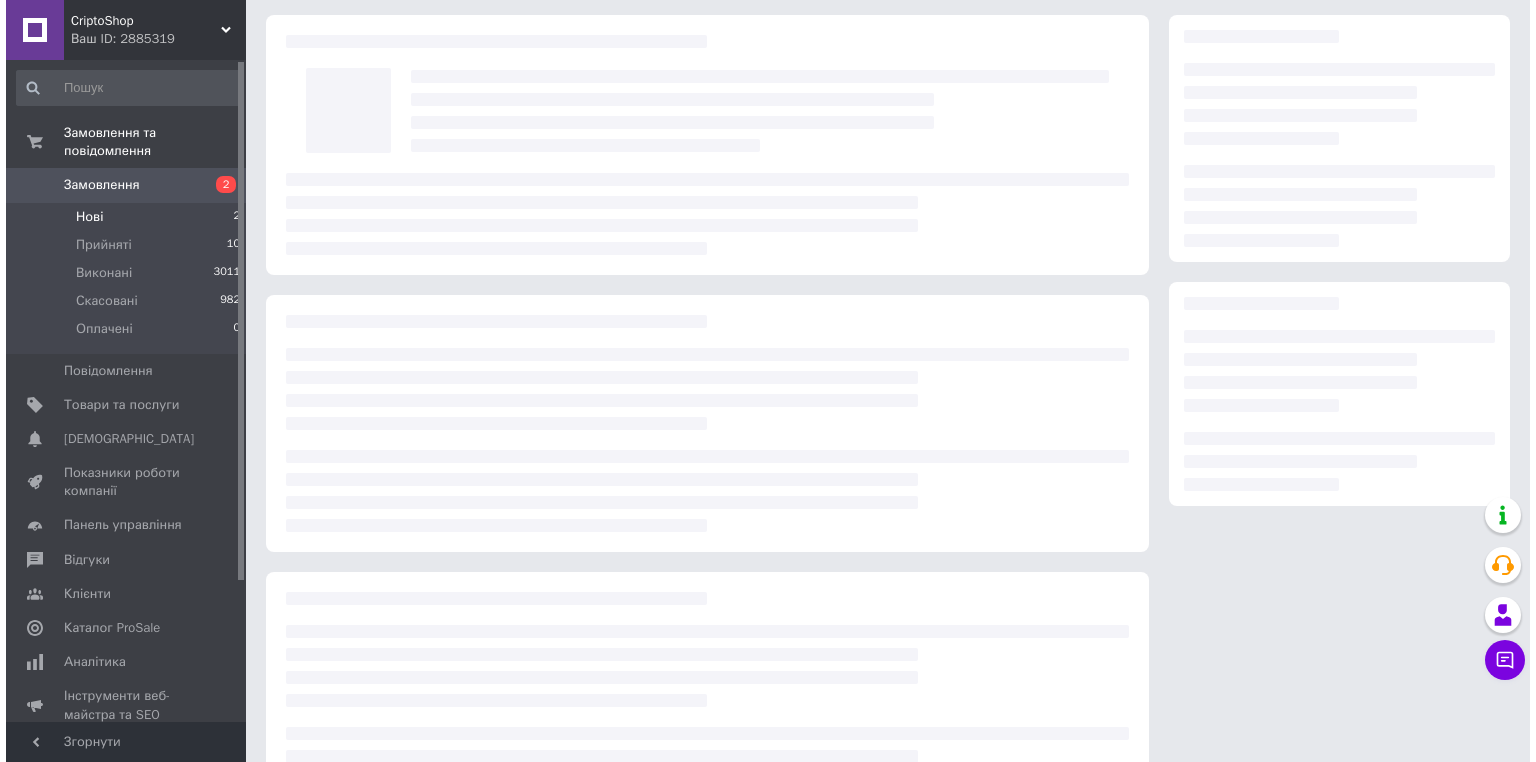 scroll, scrollTop: 0, scrollLeft: 0, axis: both 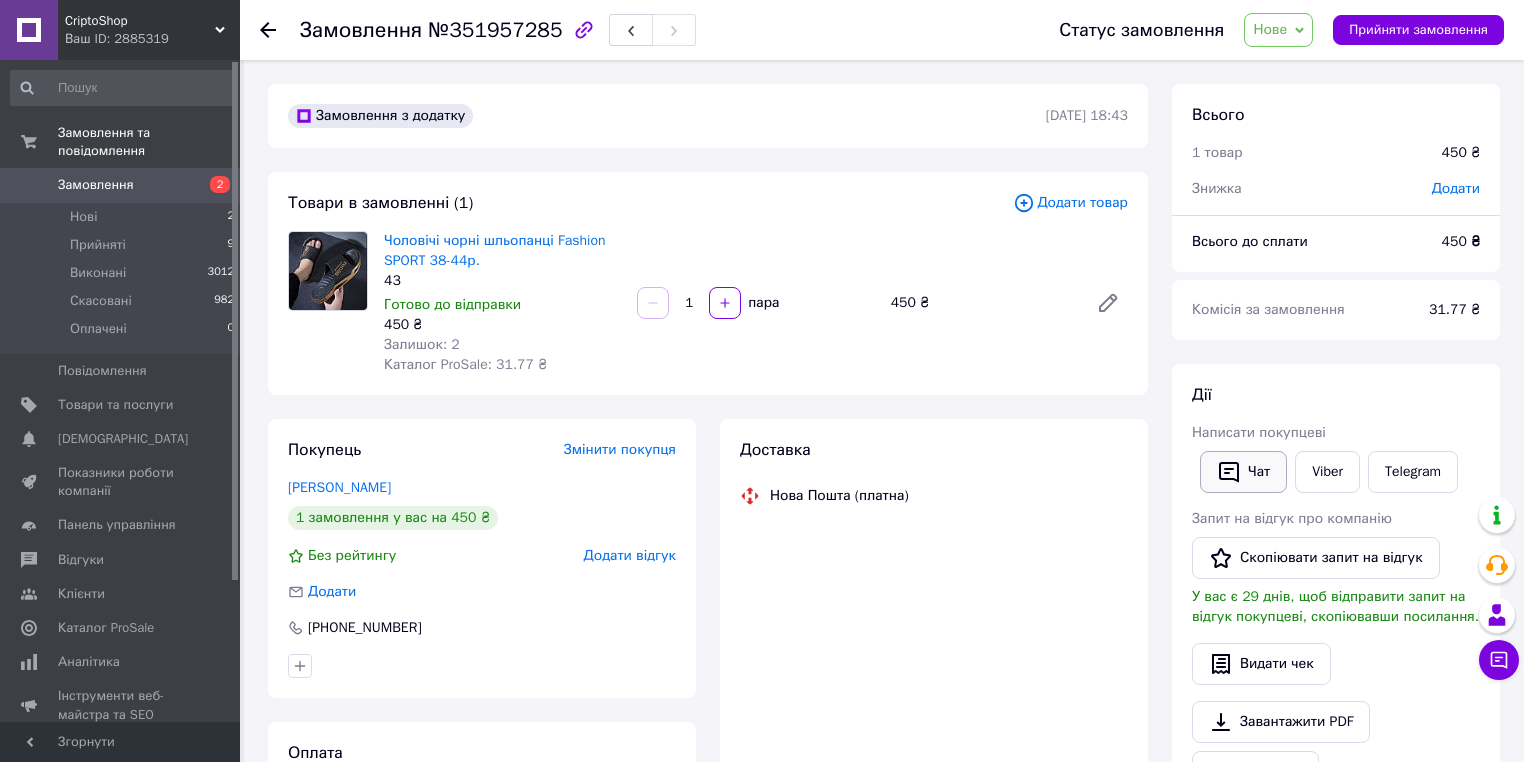 click on "Написати покупцеві" at bounding box center [1259, 432] 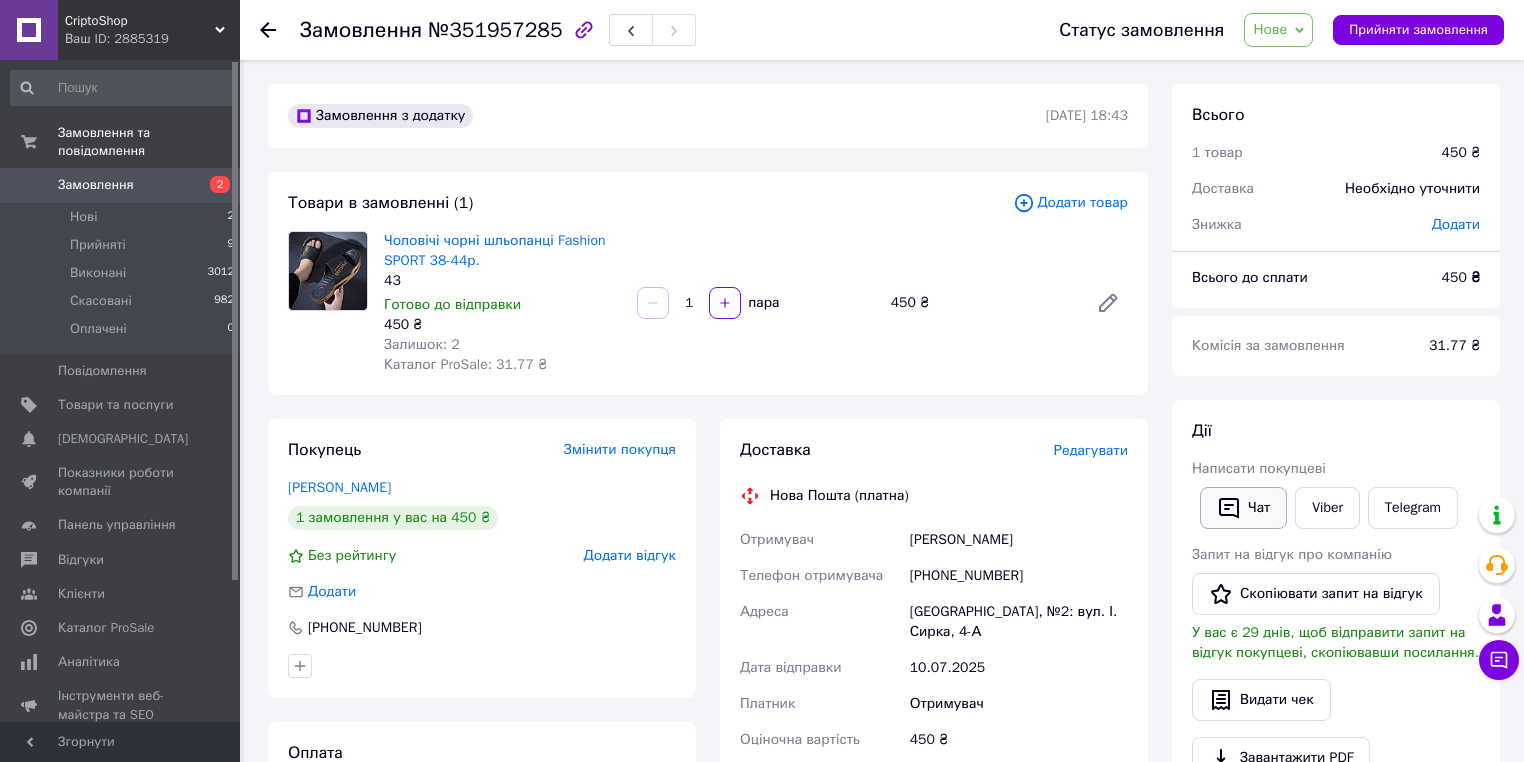 click on "Чат" at bounding box center (1243, 508) 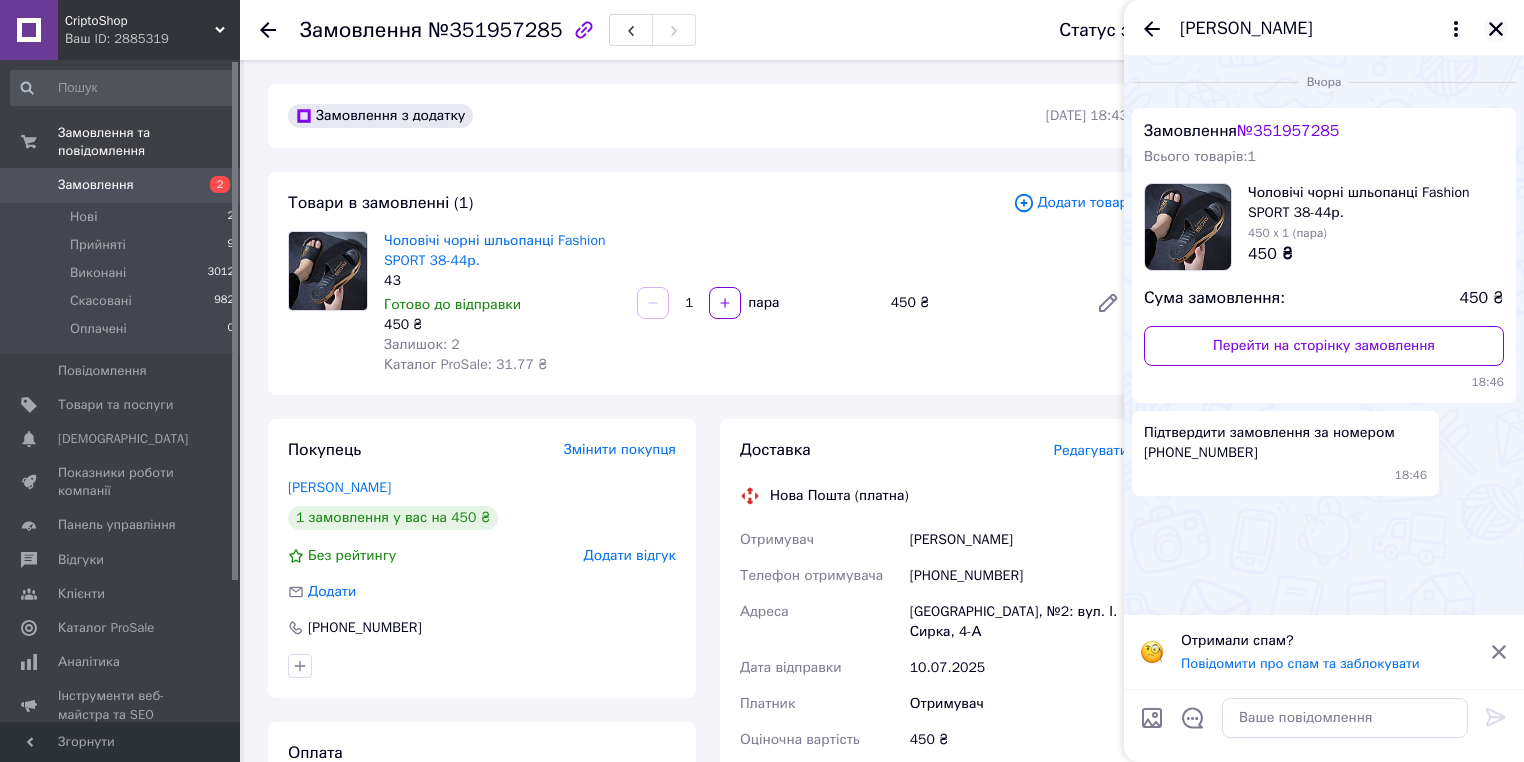 click 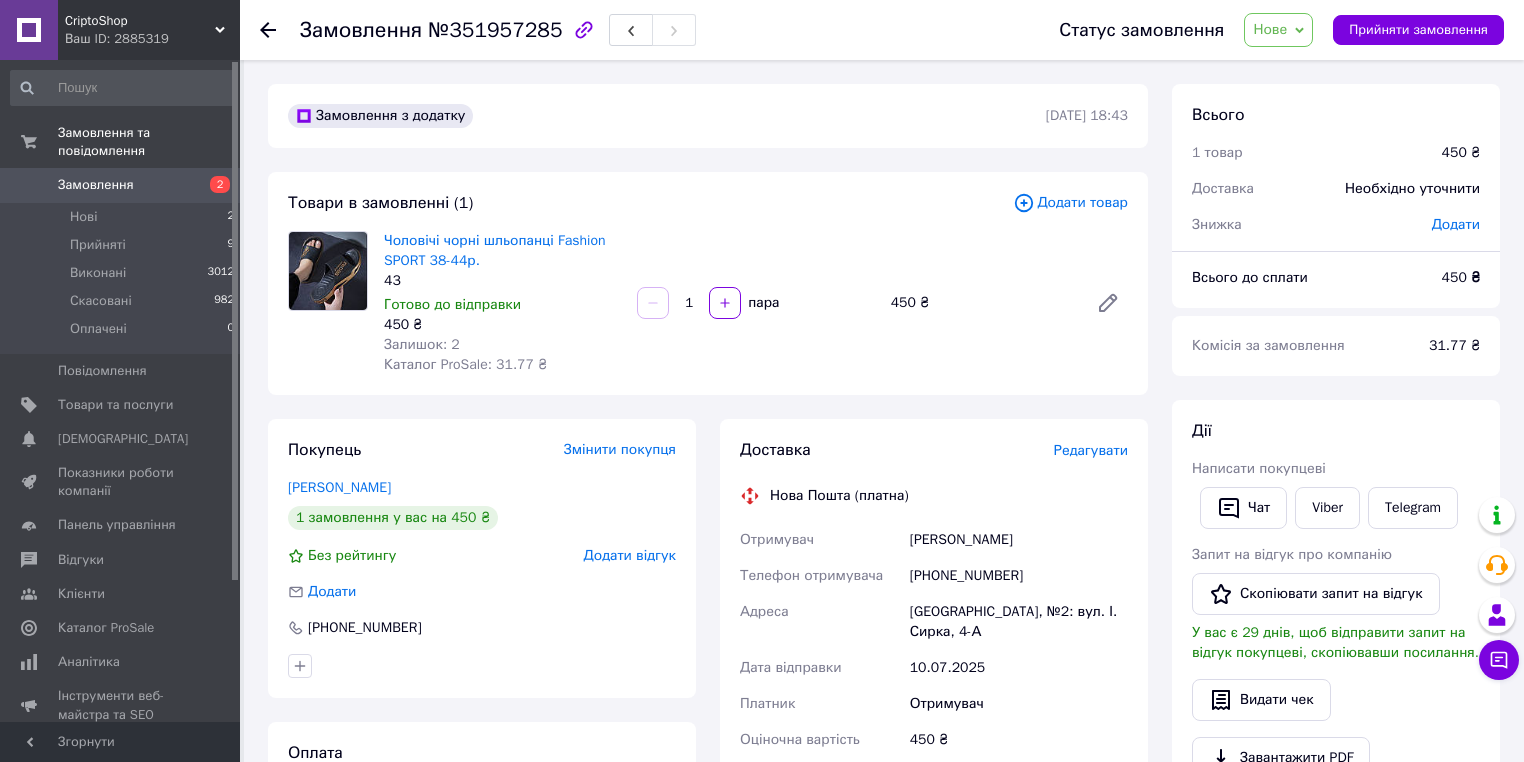 click on "Редагувати" at bounding box center (1091, 450) 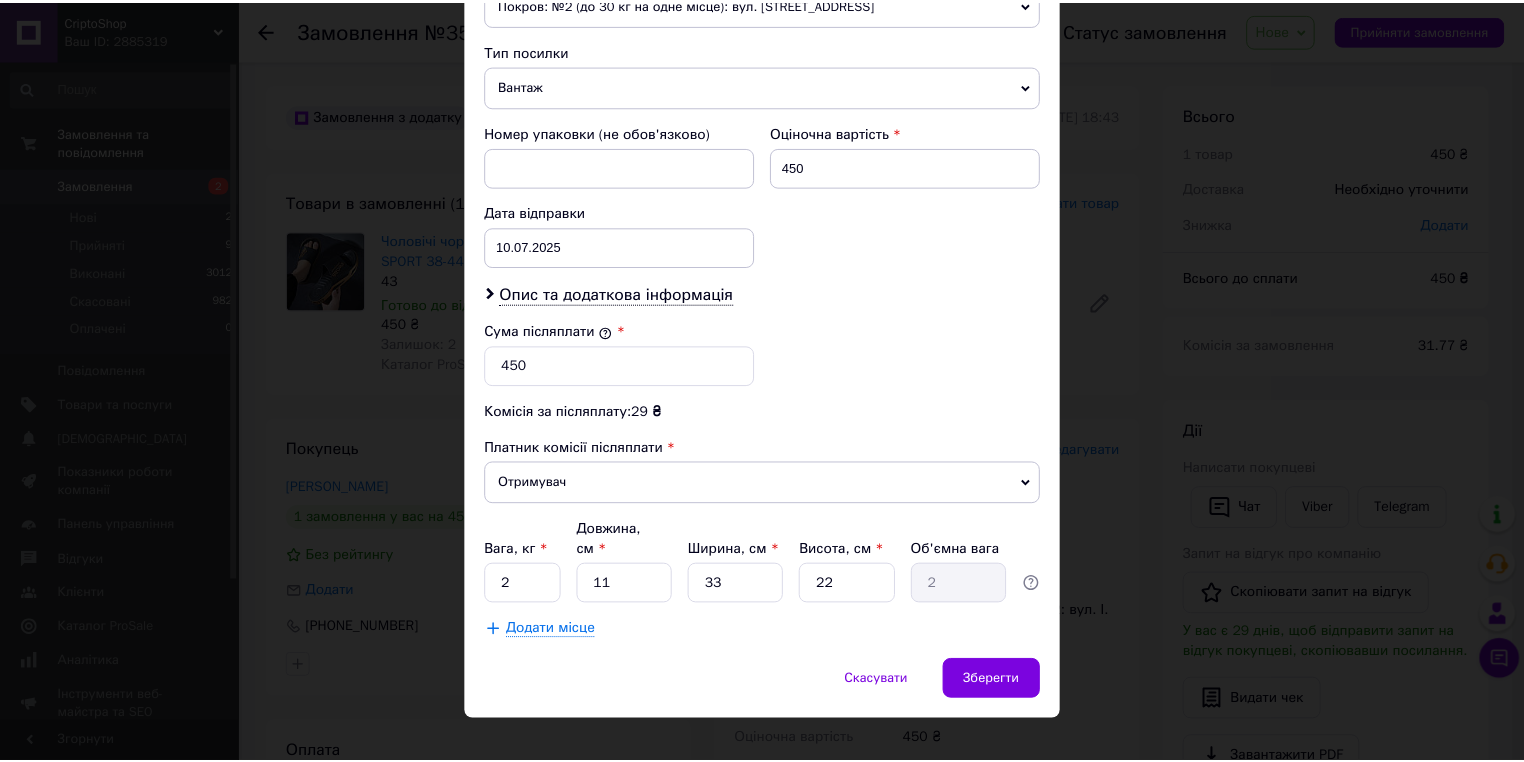 scroll, scrollTop: 757, scrollLeft: 0, axis: vertical 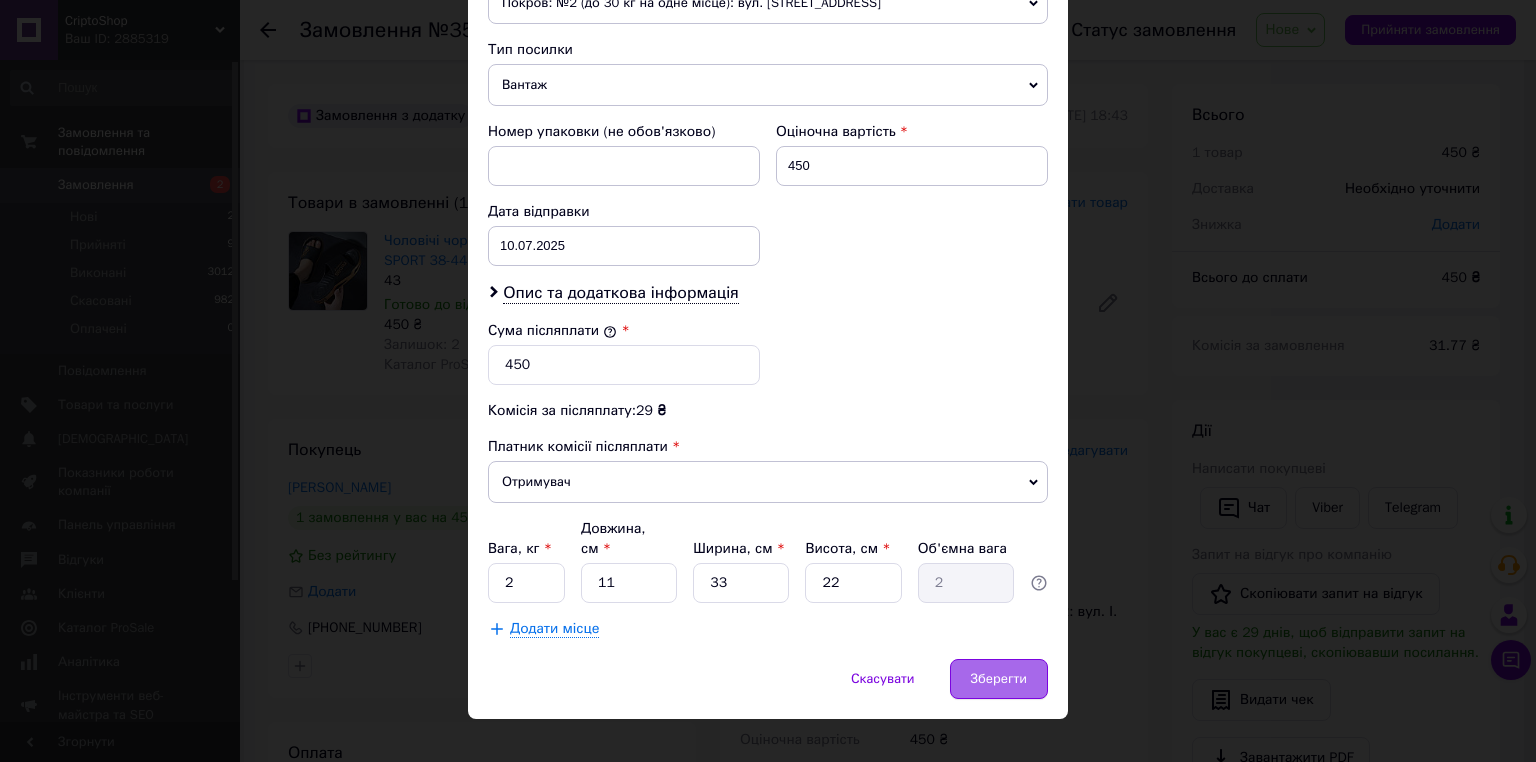 click on "Зберегти" at bounding box center [999, 679] 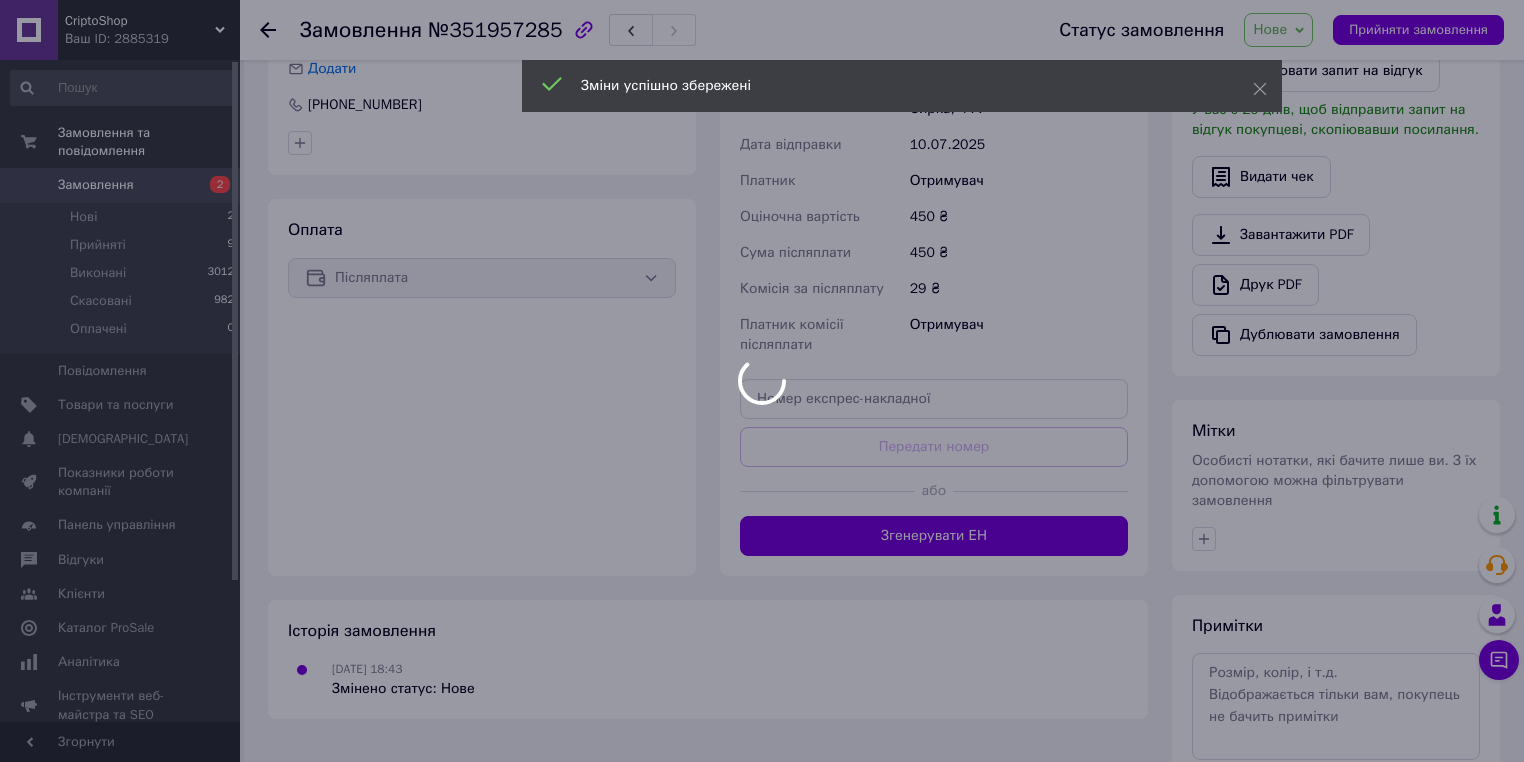 scroll, scrollTop: 560, scrollLeft: 0, axis: vertical 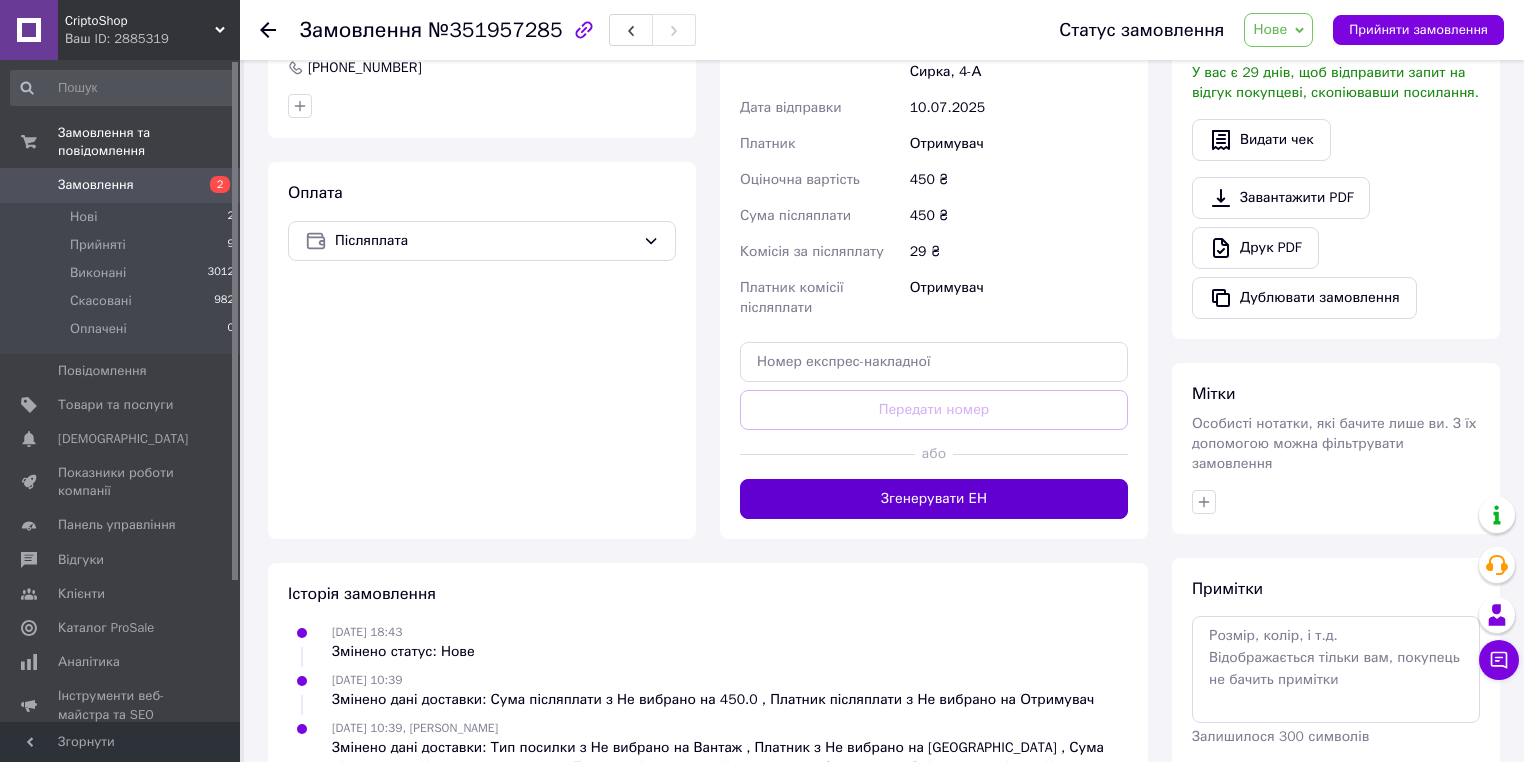 click on "Згенерувати ЕН" at bounding box center (934, 499) 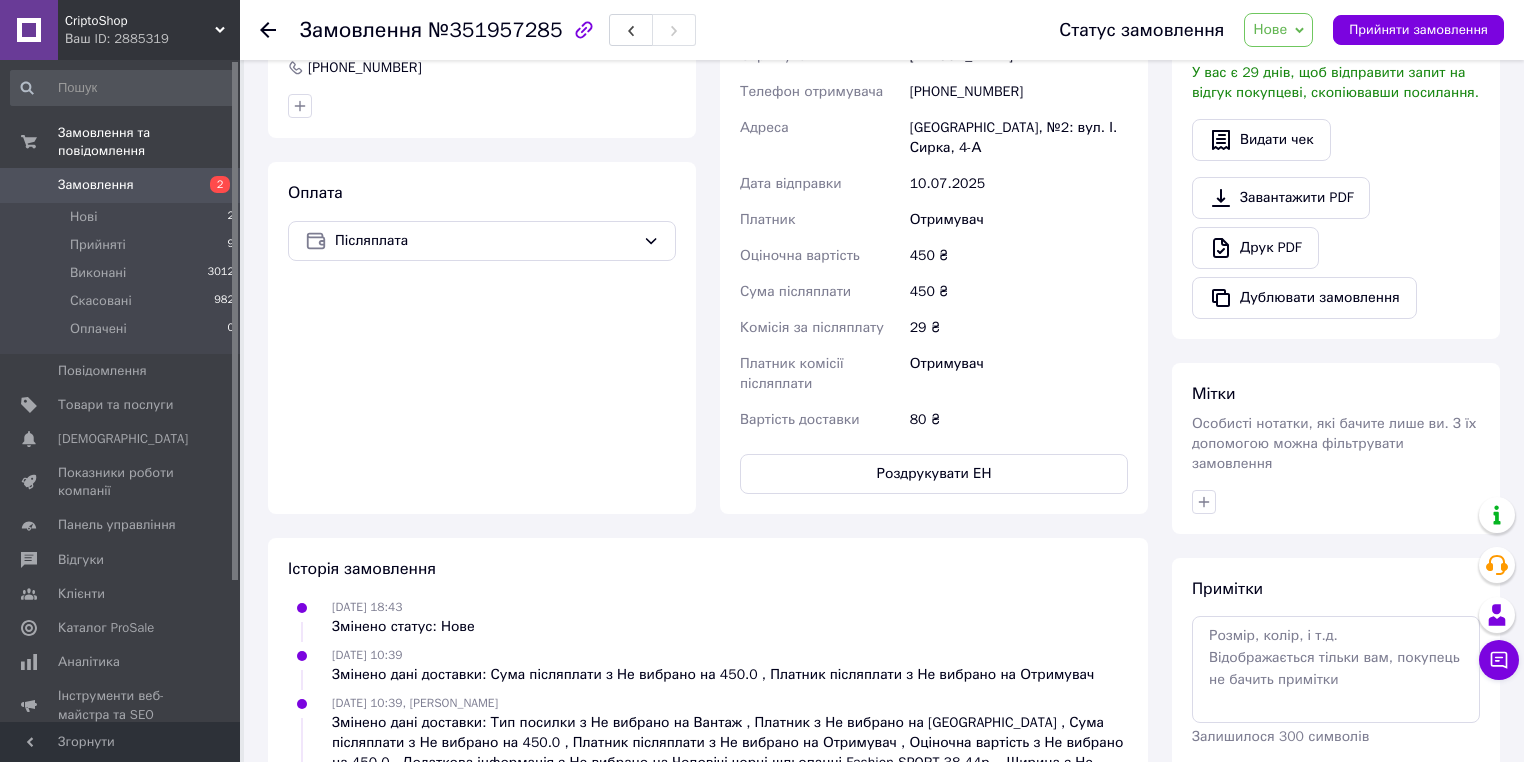 click on "Замовлення" at bounding box center [96, 185] 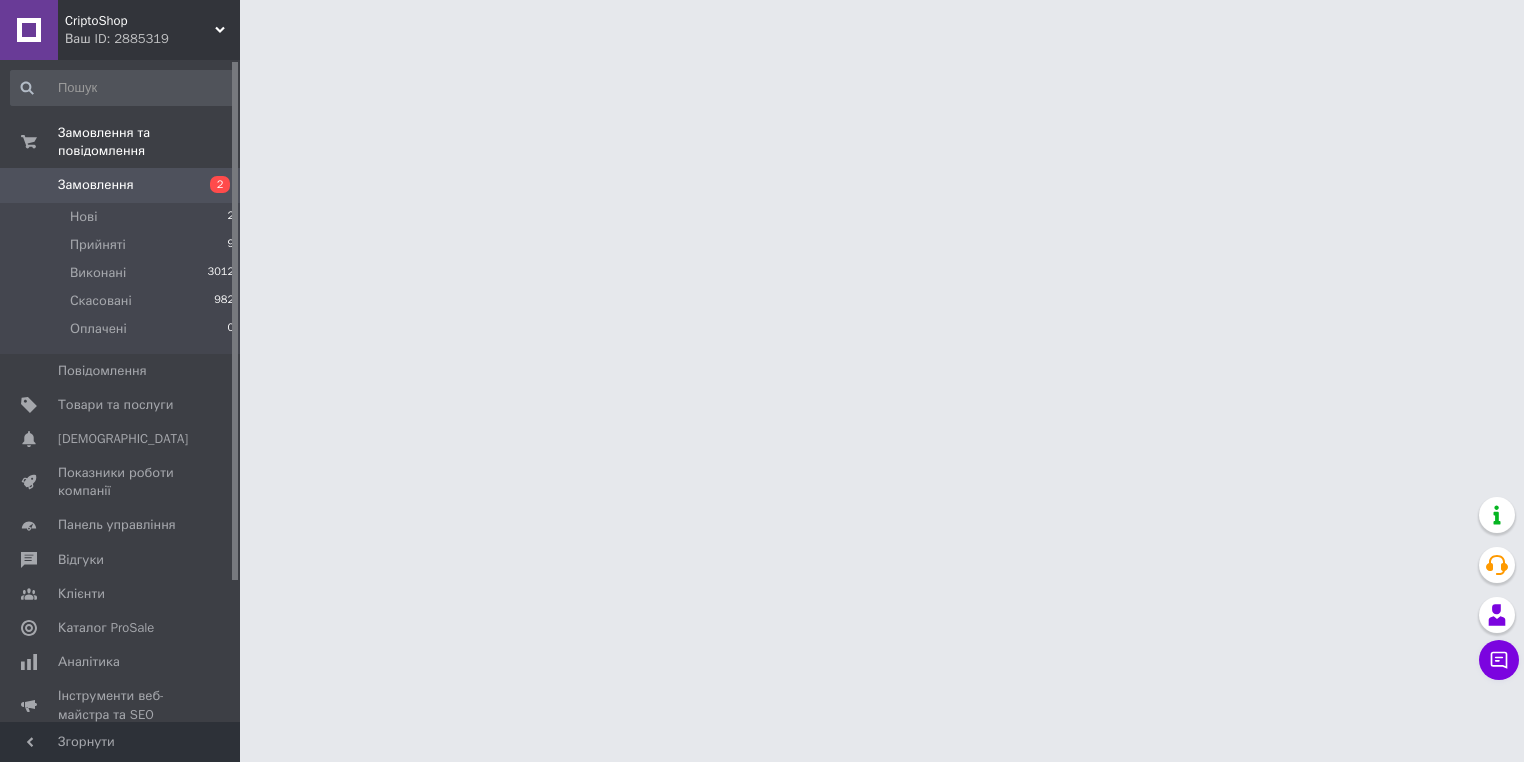 scroll, scrollTop: 0, scrollLeft: 0, axis: both 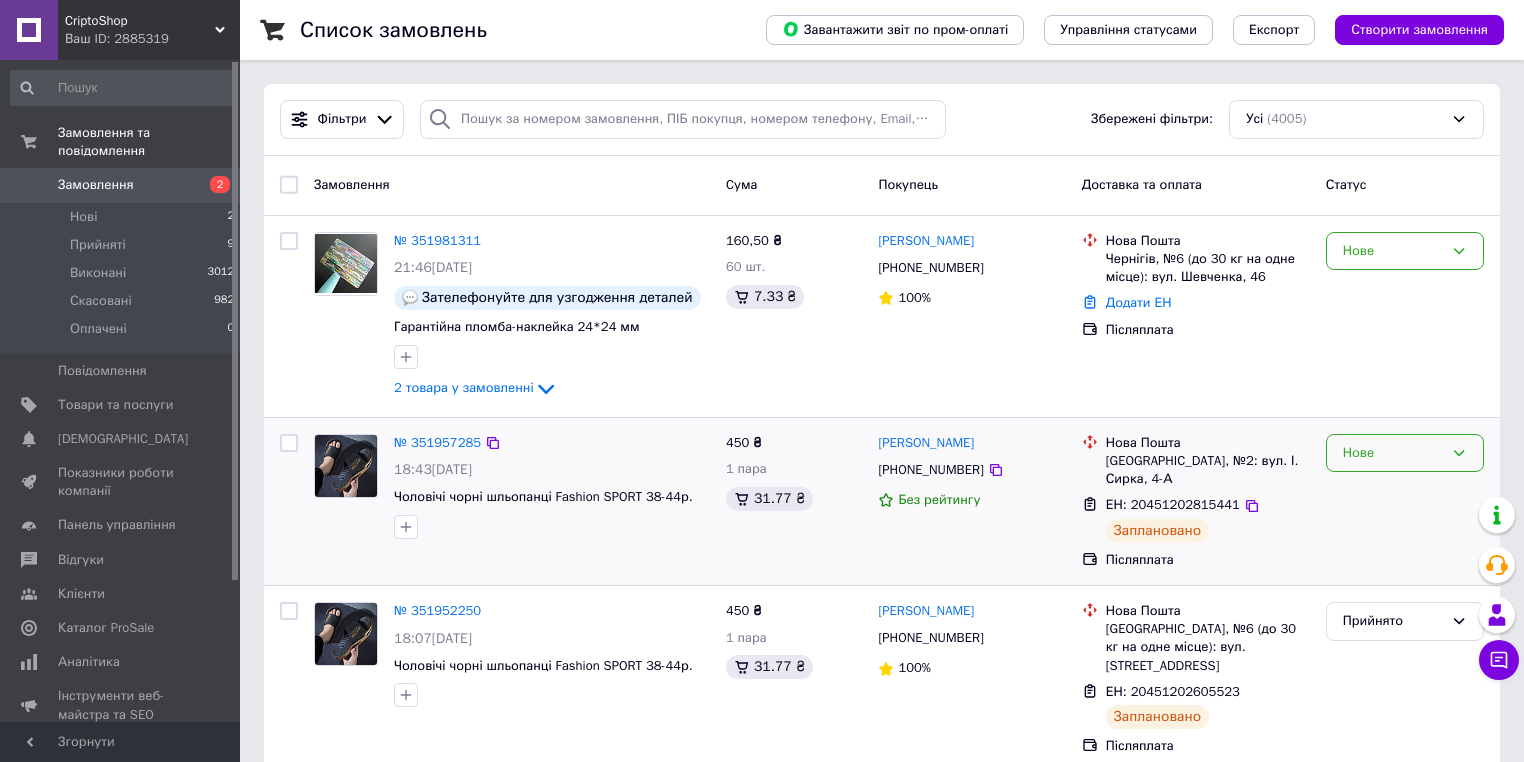 click on "Нове" at bounding box center (1393, 453) 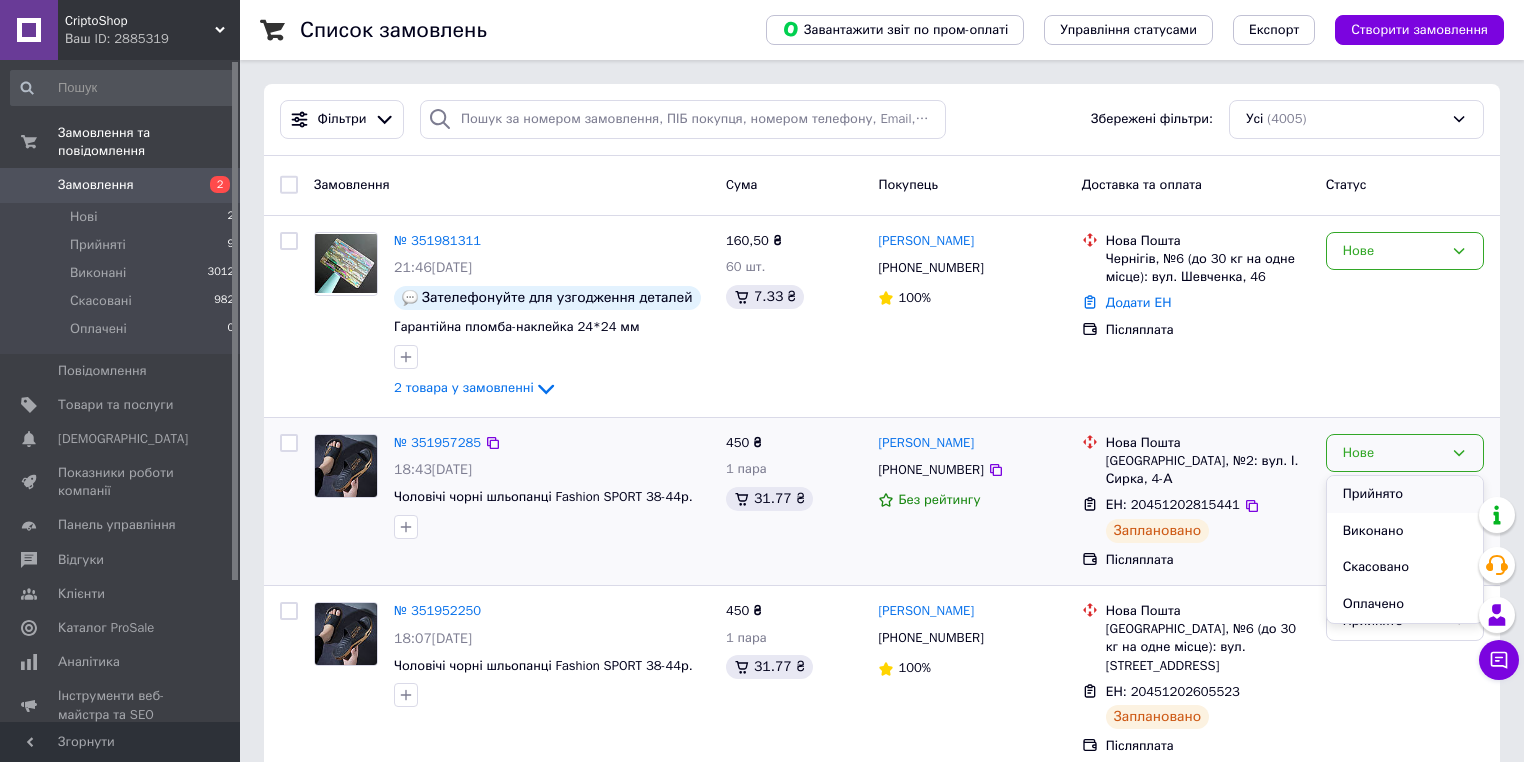 click on "Прийнято" at bounding box center (1405, 494) 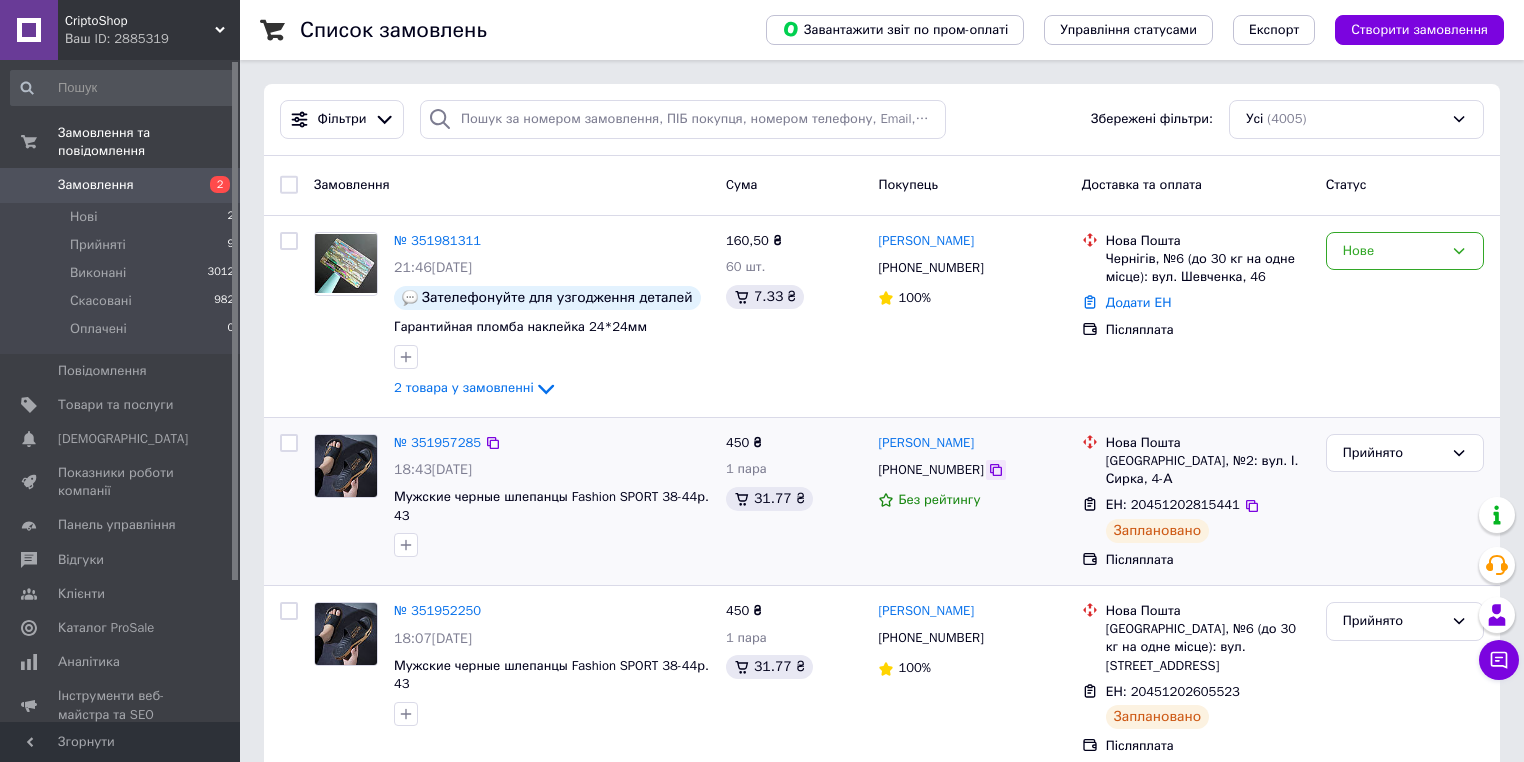 click 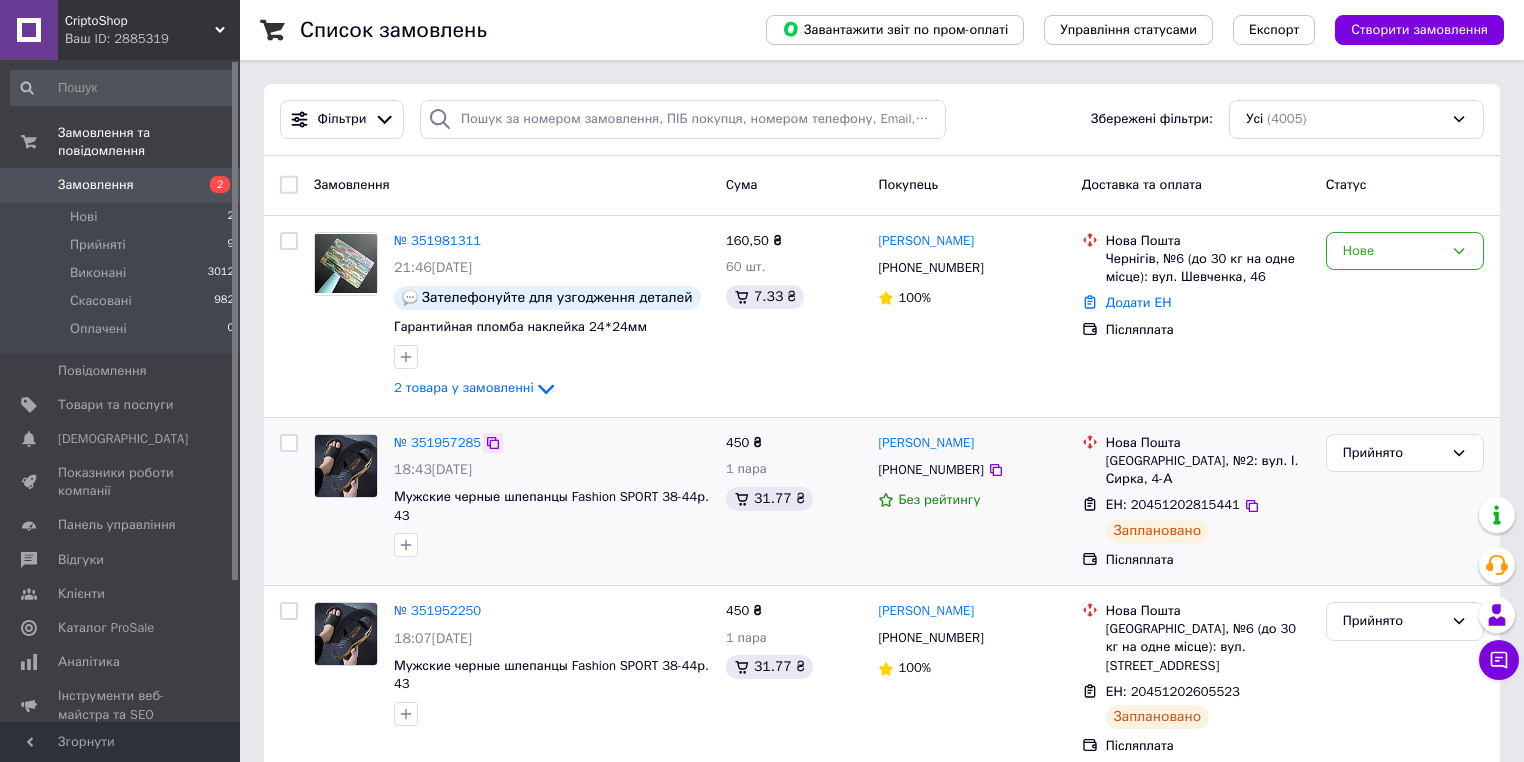 click 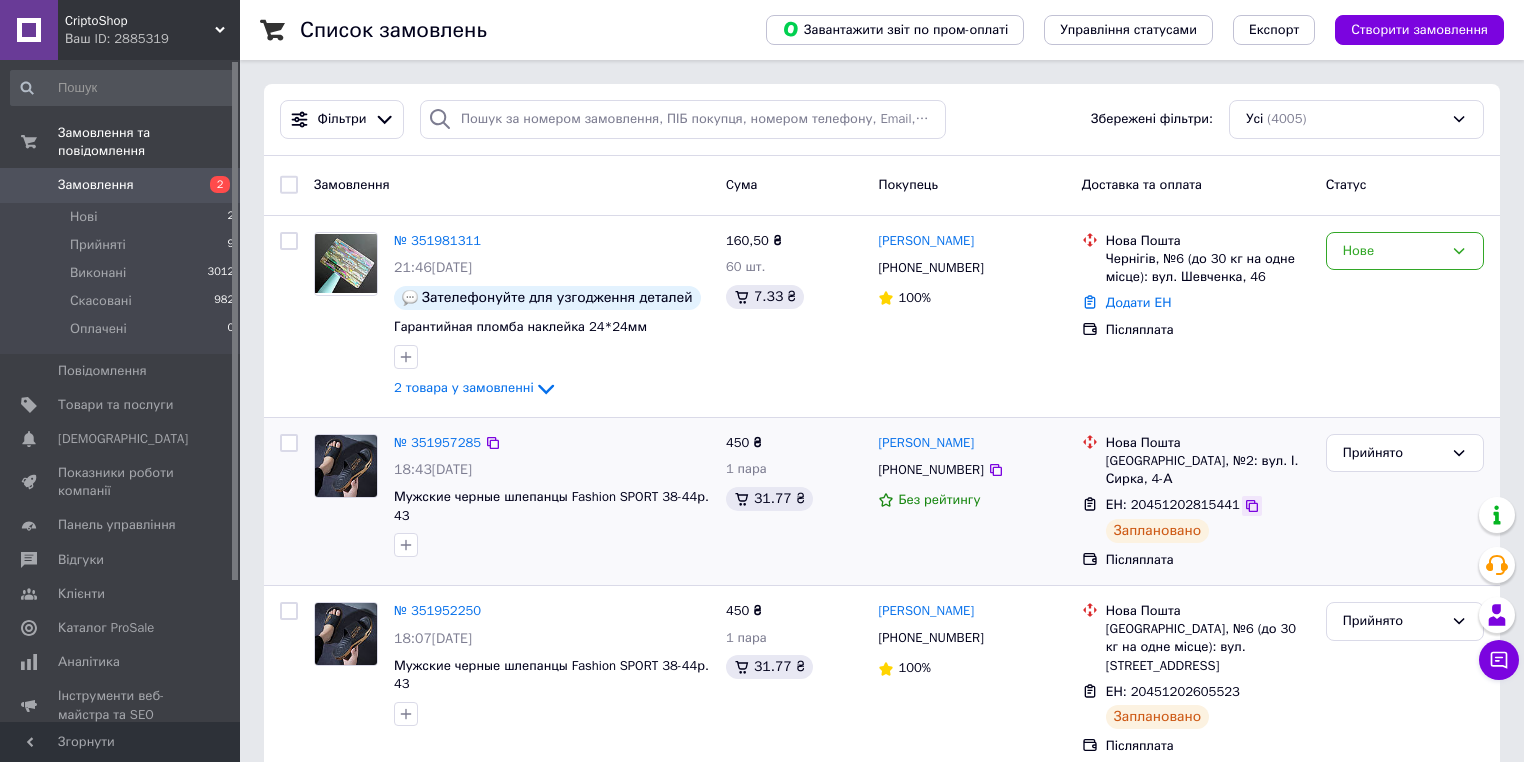 click 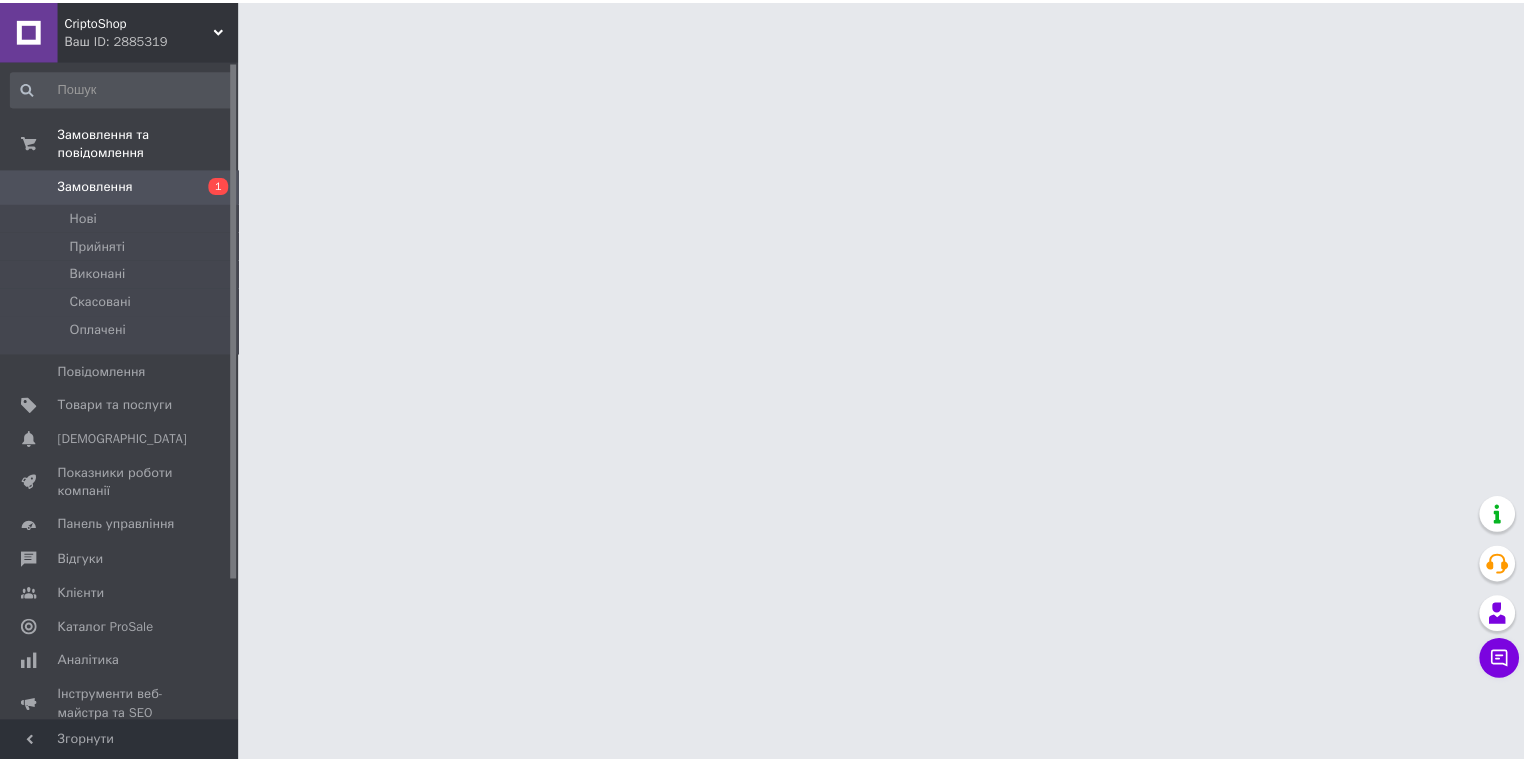 scroll, scrollTop: 0, scrollLeft: 0, axis: both 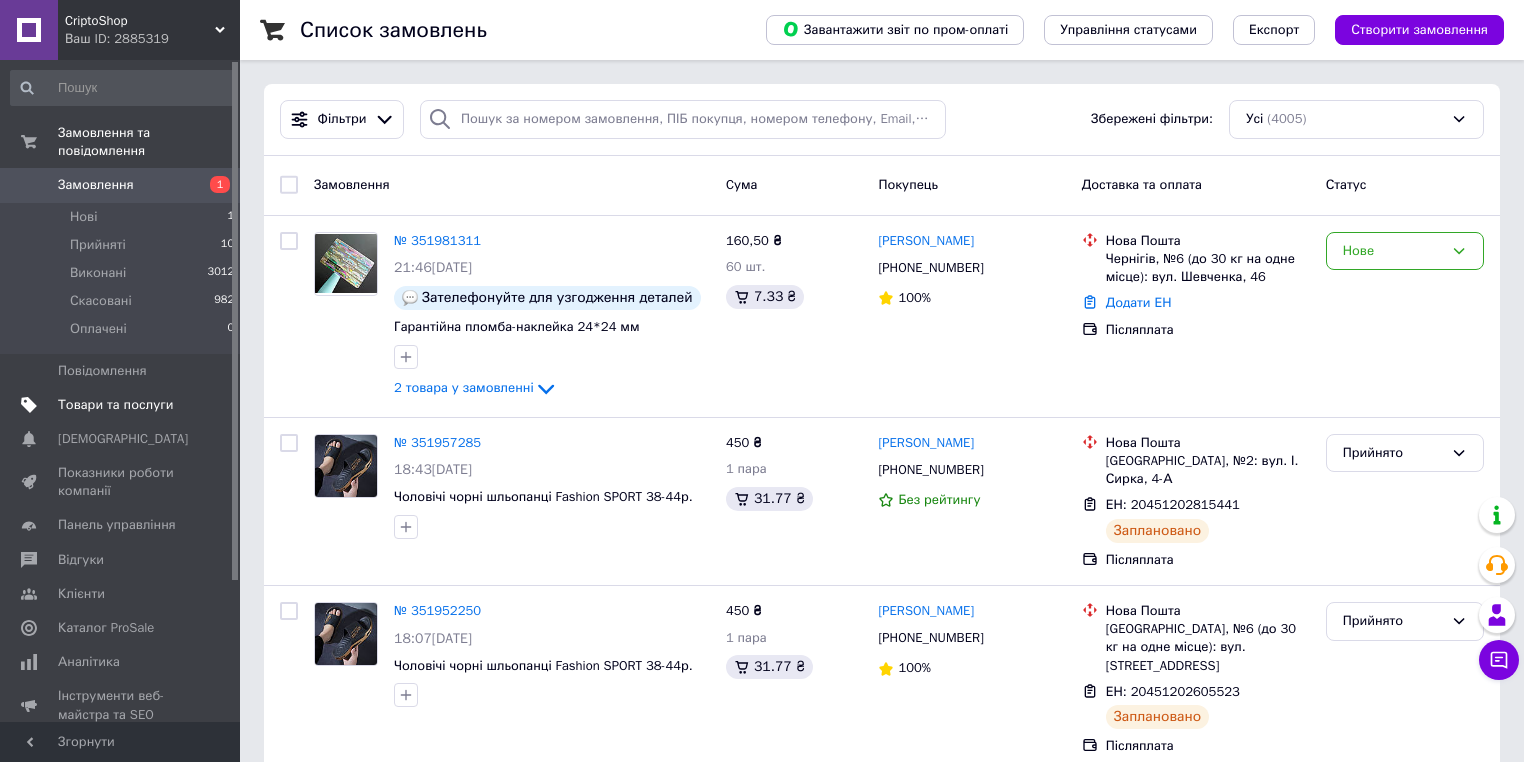 click on "Товари та послуги" at bounding box center (115, 405) 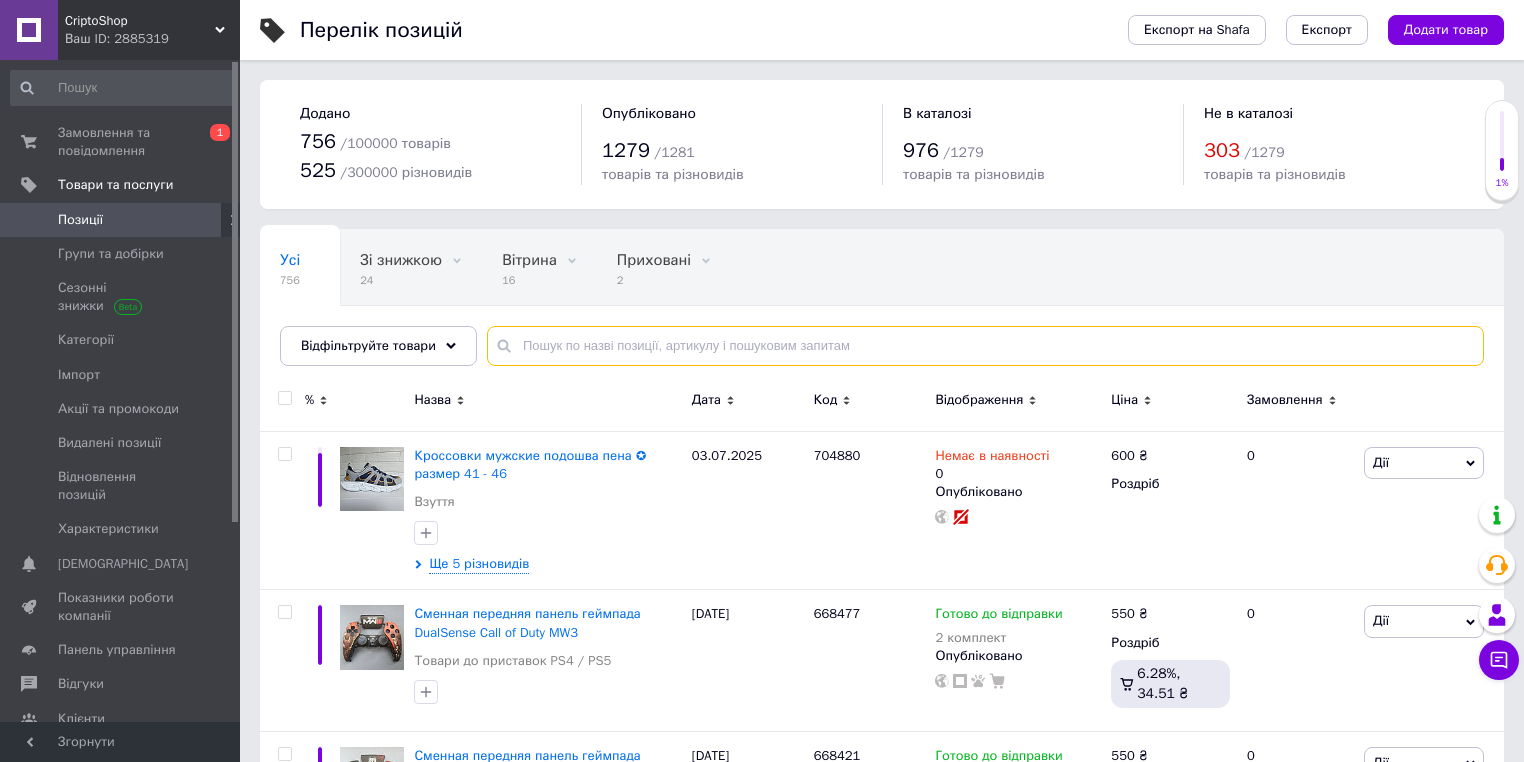 click at bounding box center (985, 346) 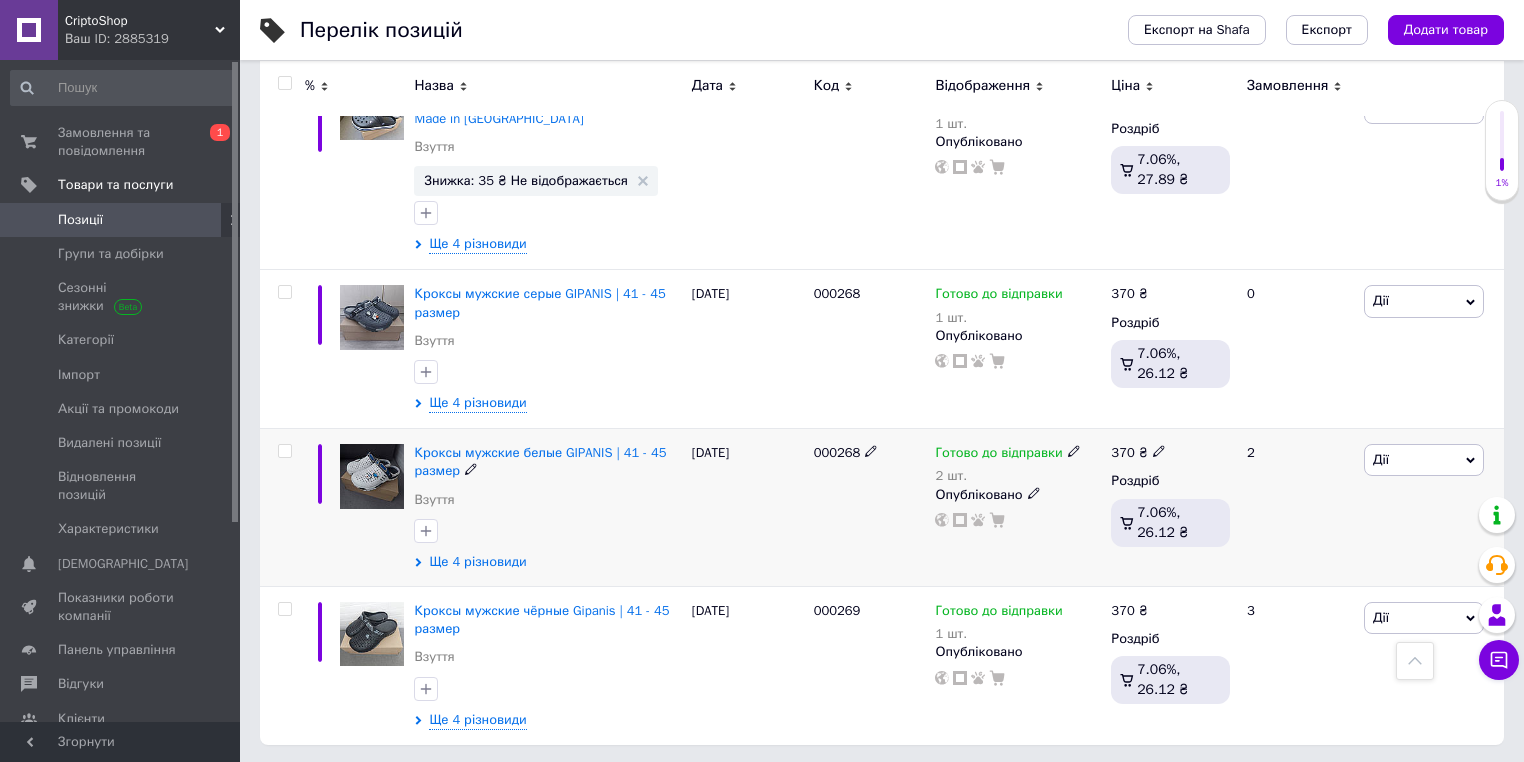 scroll, scrollTop: 742, scrollLeft: 0, axis: vertical 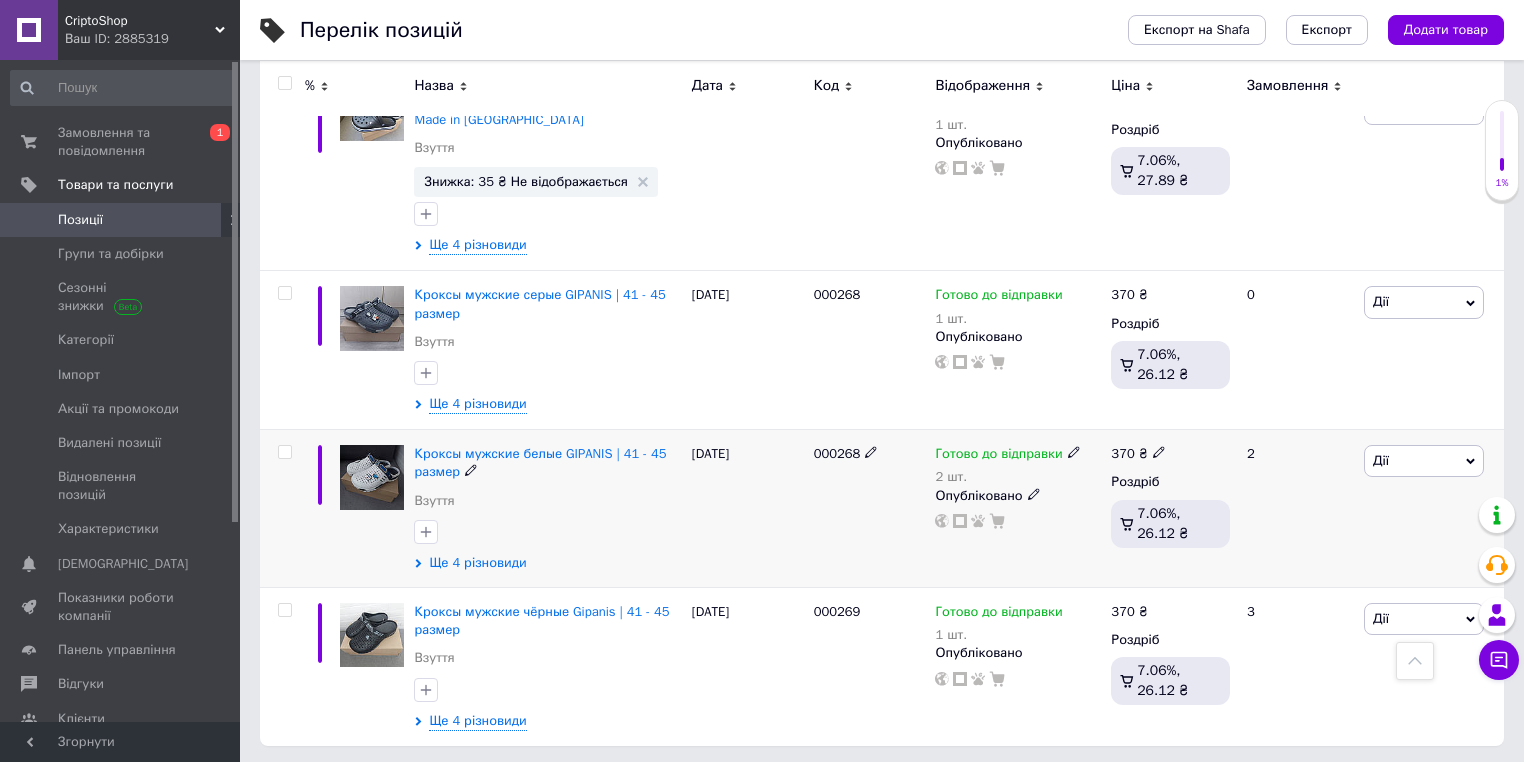 type on "крокси" 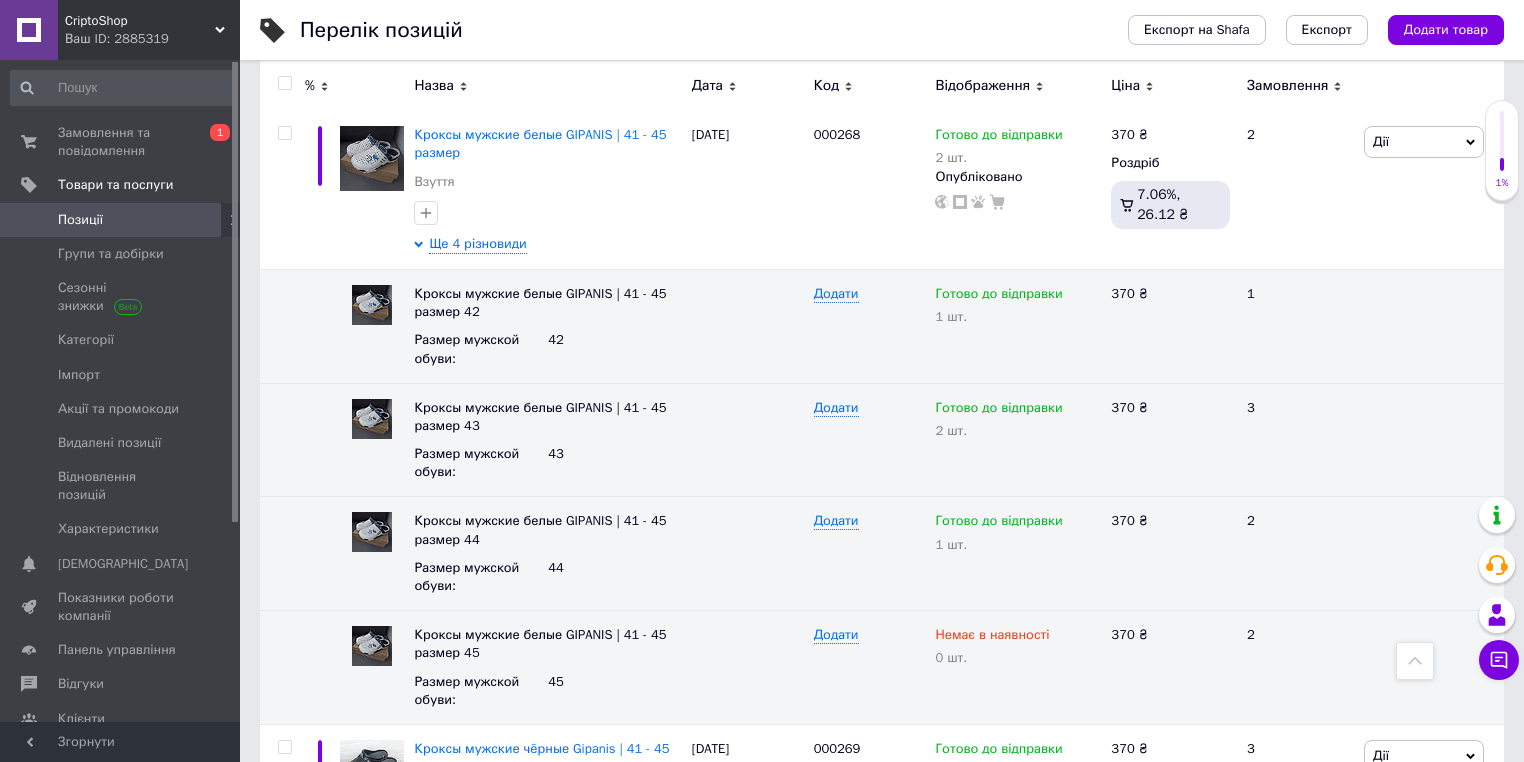 scroll, scrollTop: 1063, scrollLeft: 0, axis: vertical 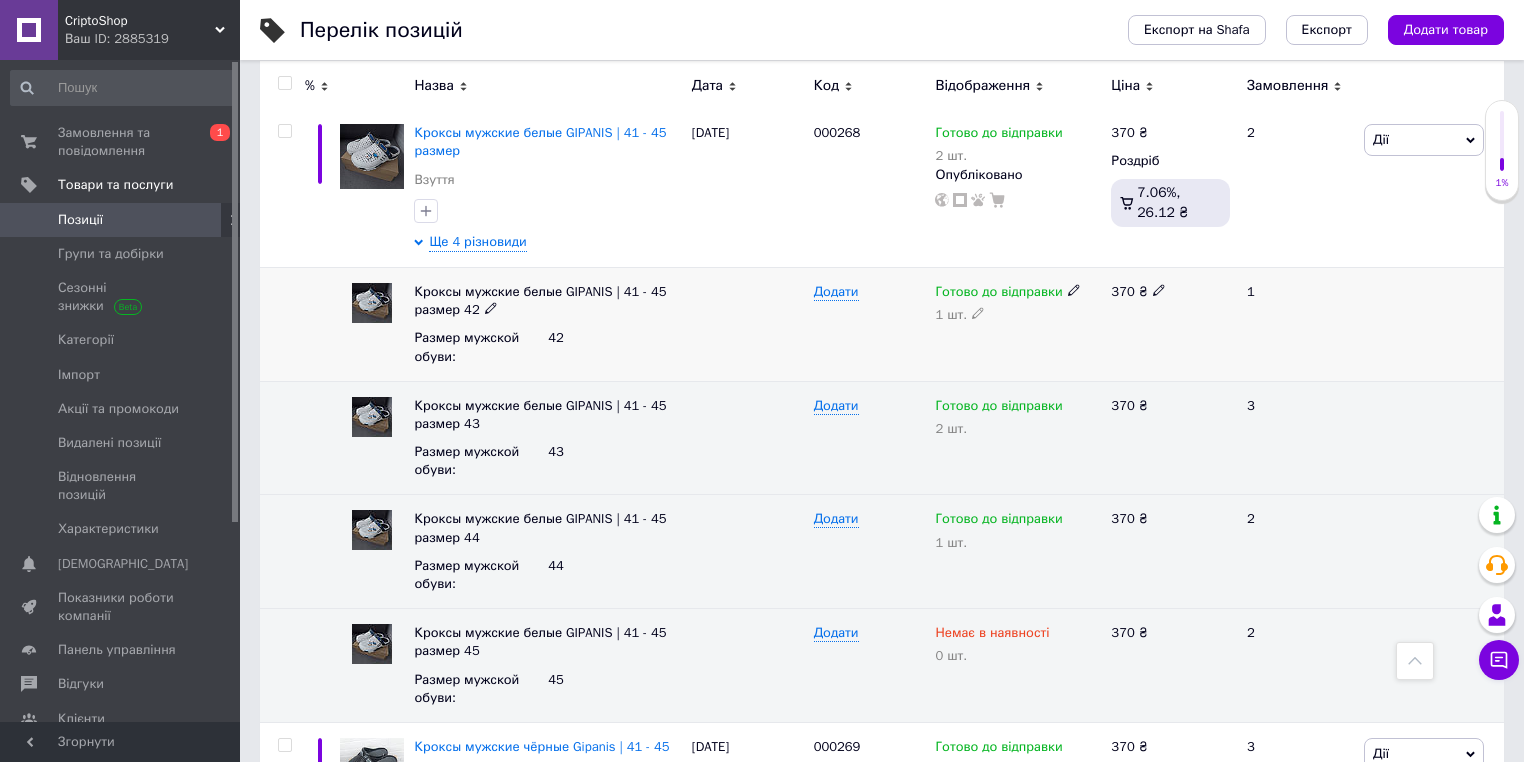 click 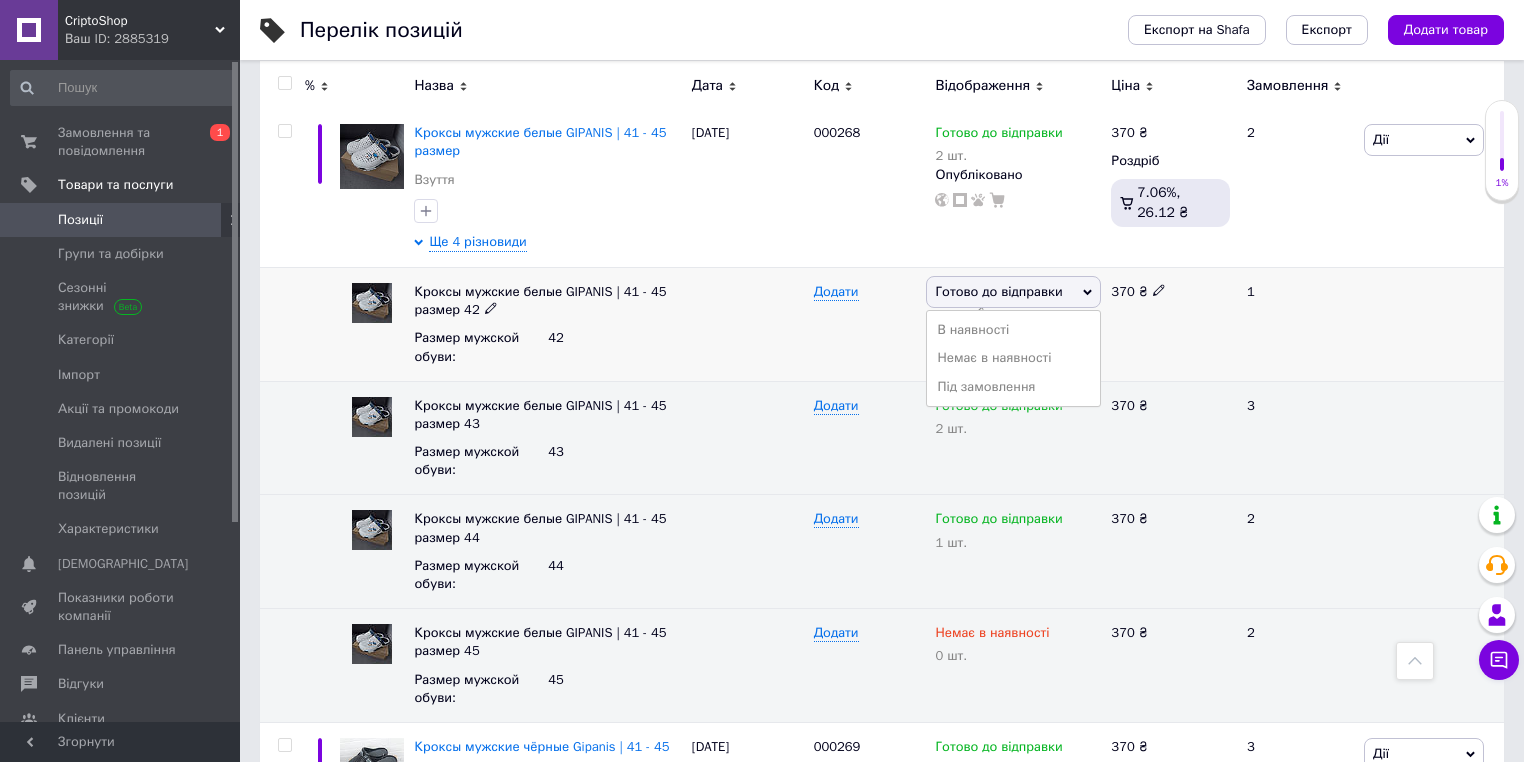 click on "Немає в наявності" at bounding box center (1013, 358) 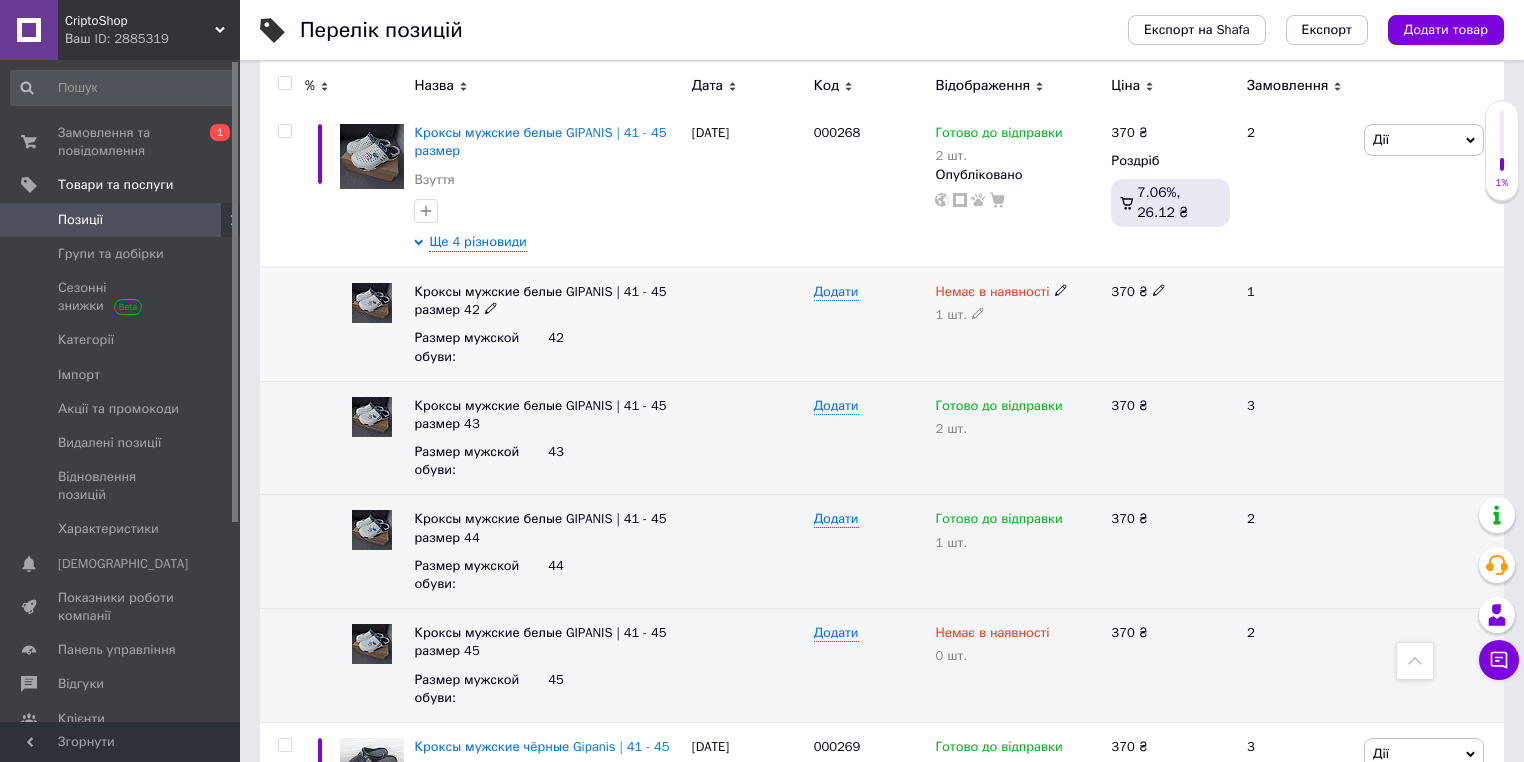 click 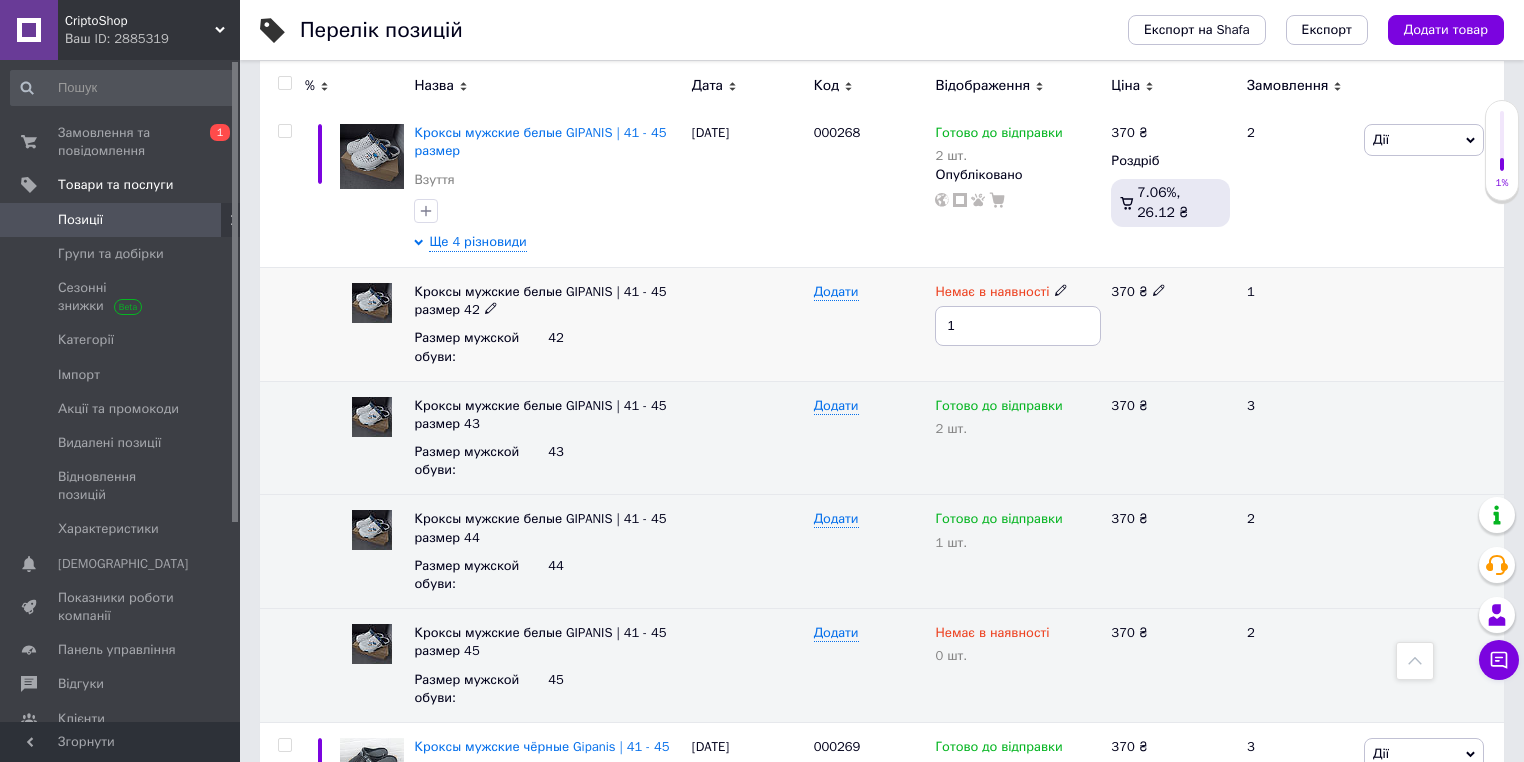 click on "1" at bounding box center [1018, 326] 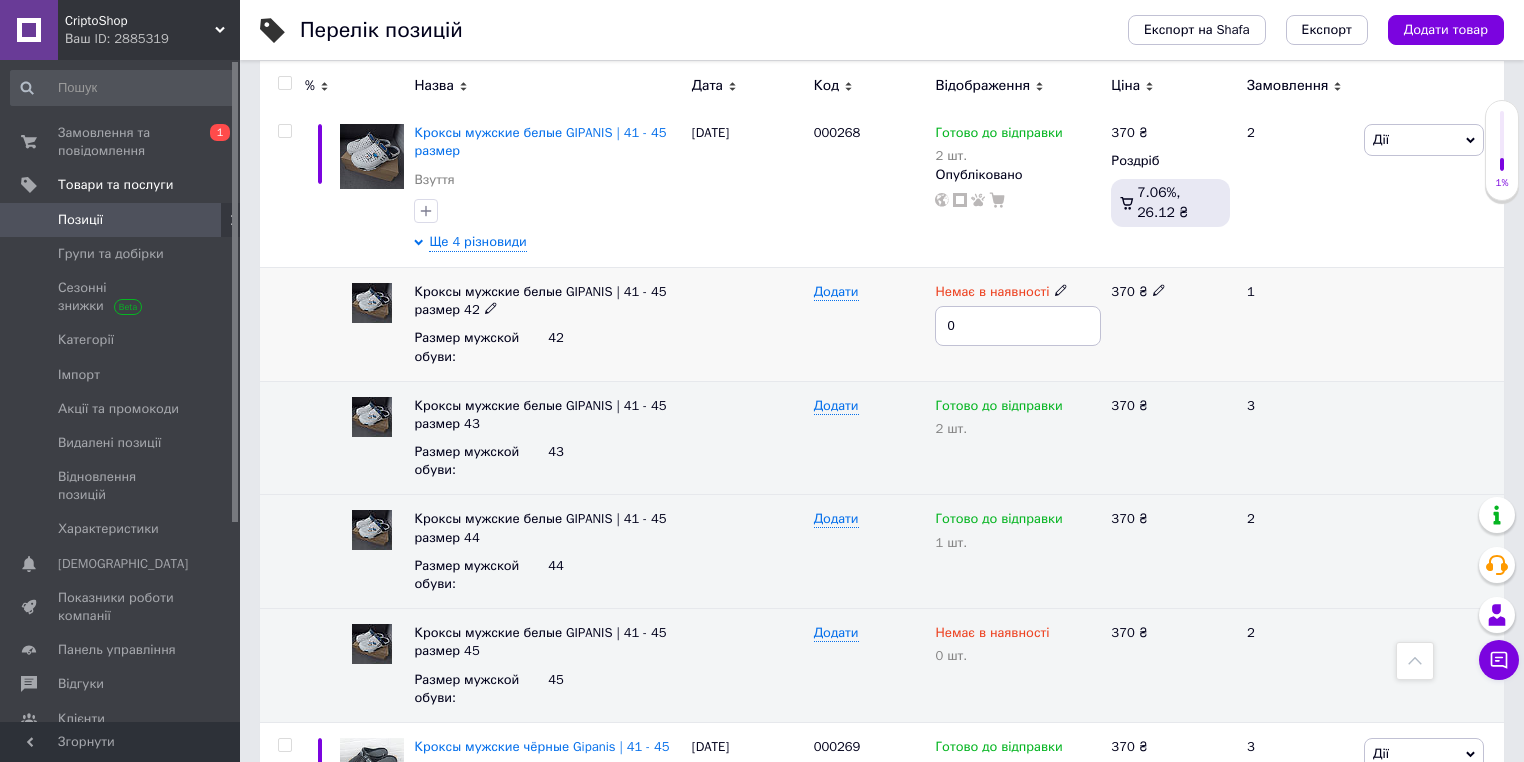 click at bounding box center [748, 324] 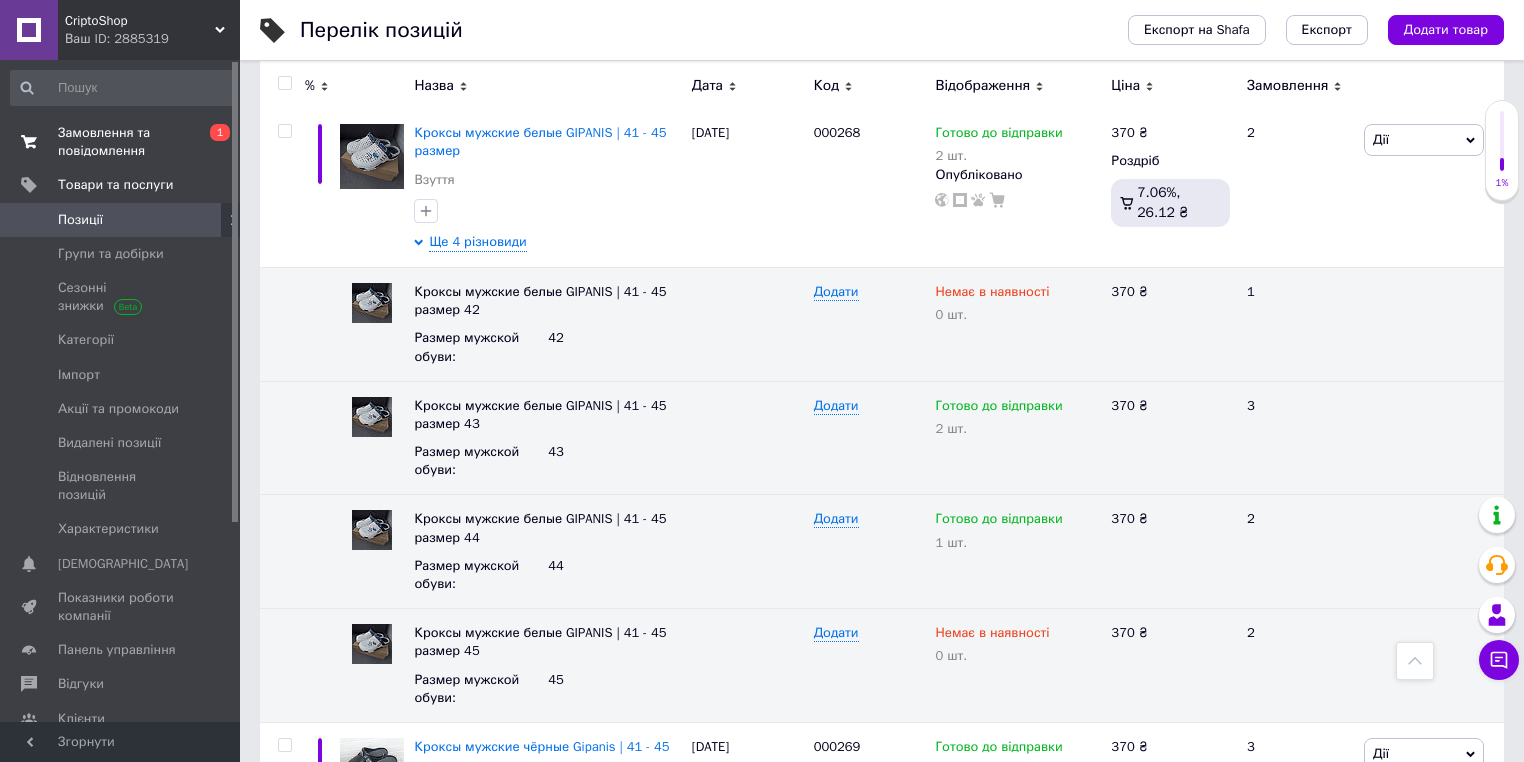click on "Замовлення та повідомлення" at bounding box center [121, 142] 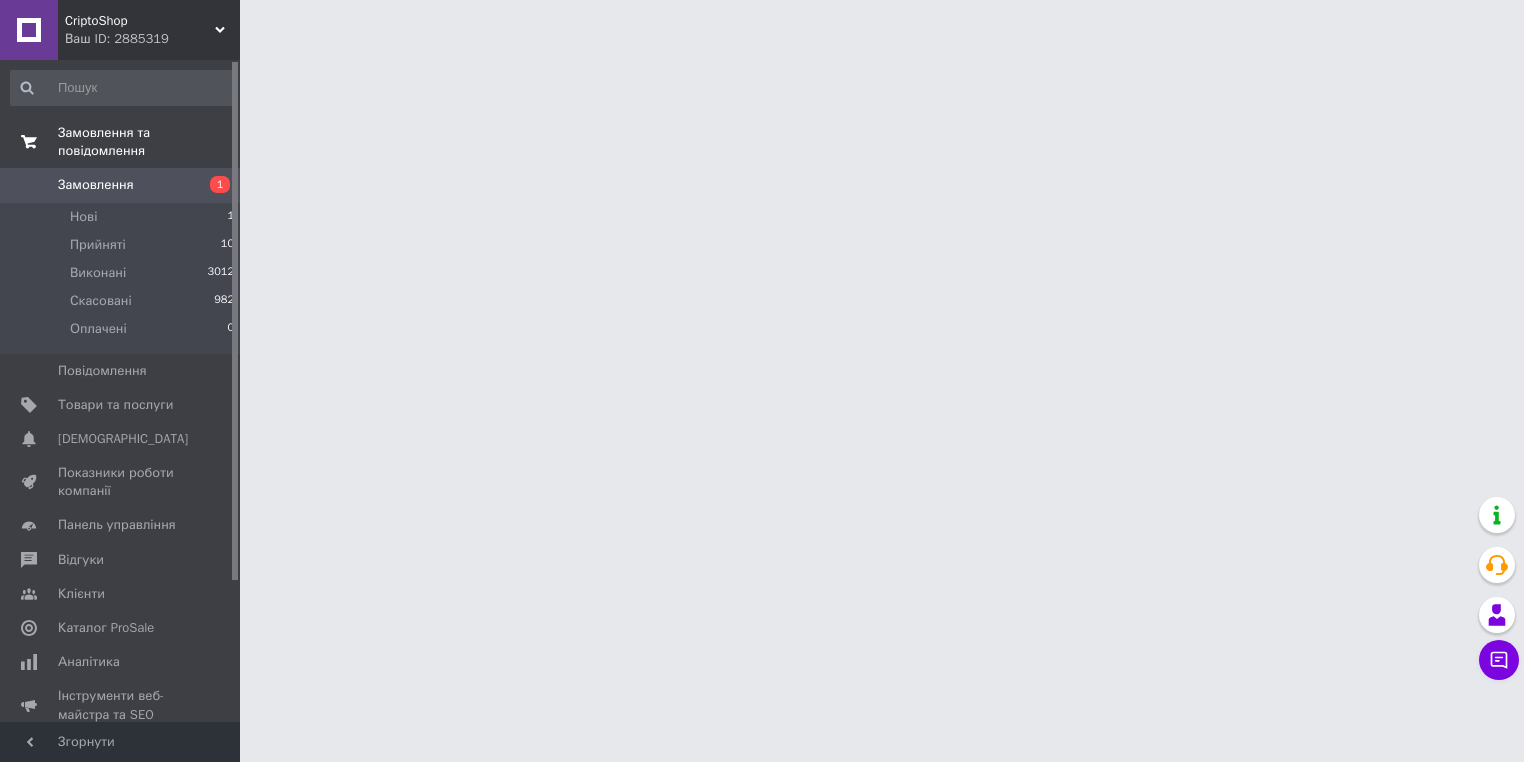 scroll, scrollTop: 0, scrollLeft: 0, axis: both 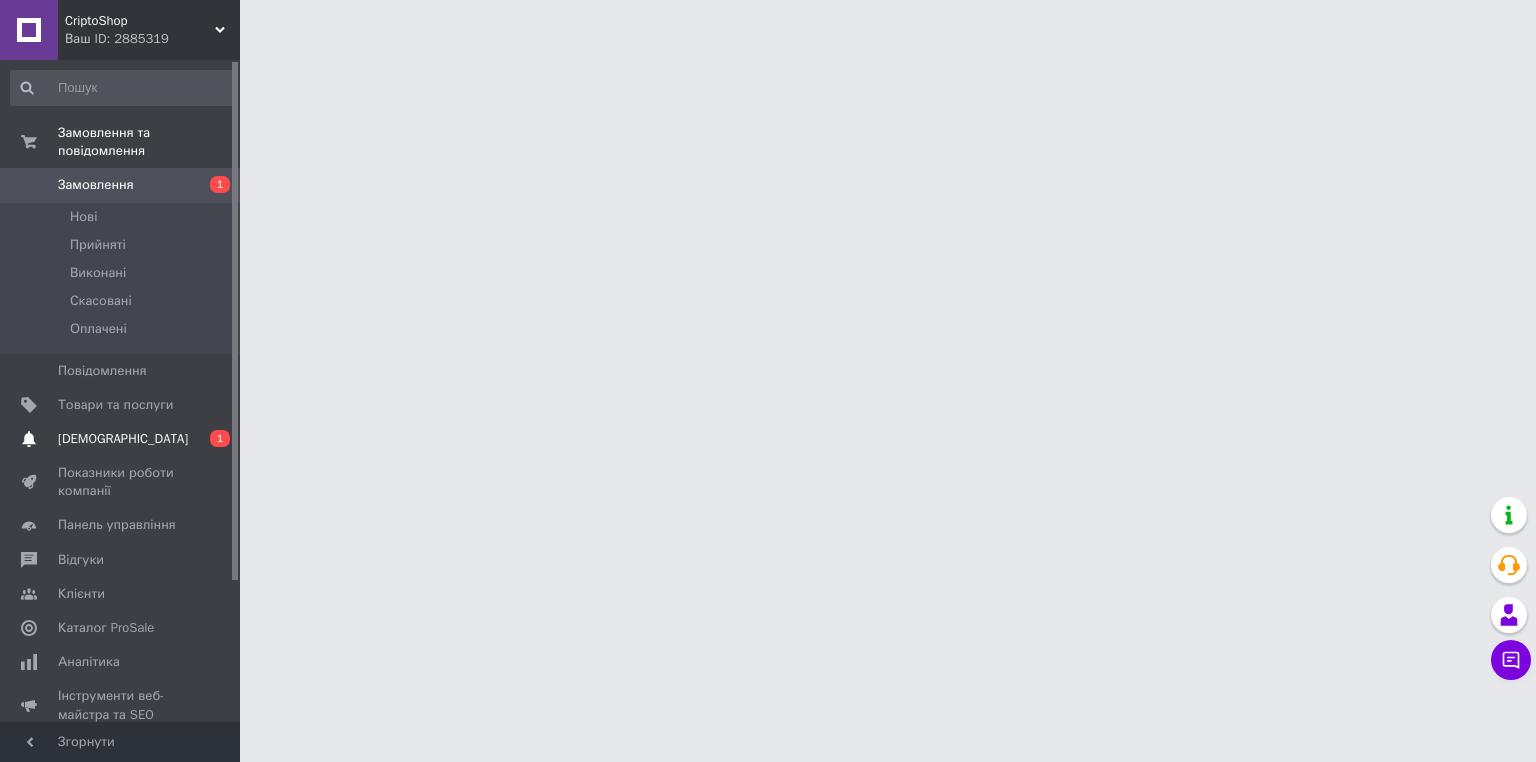 click on "[DEMOGRAPHIC_DATA]" at bounding box center (123, 439) 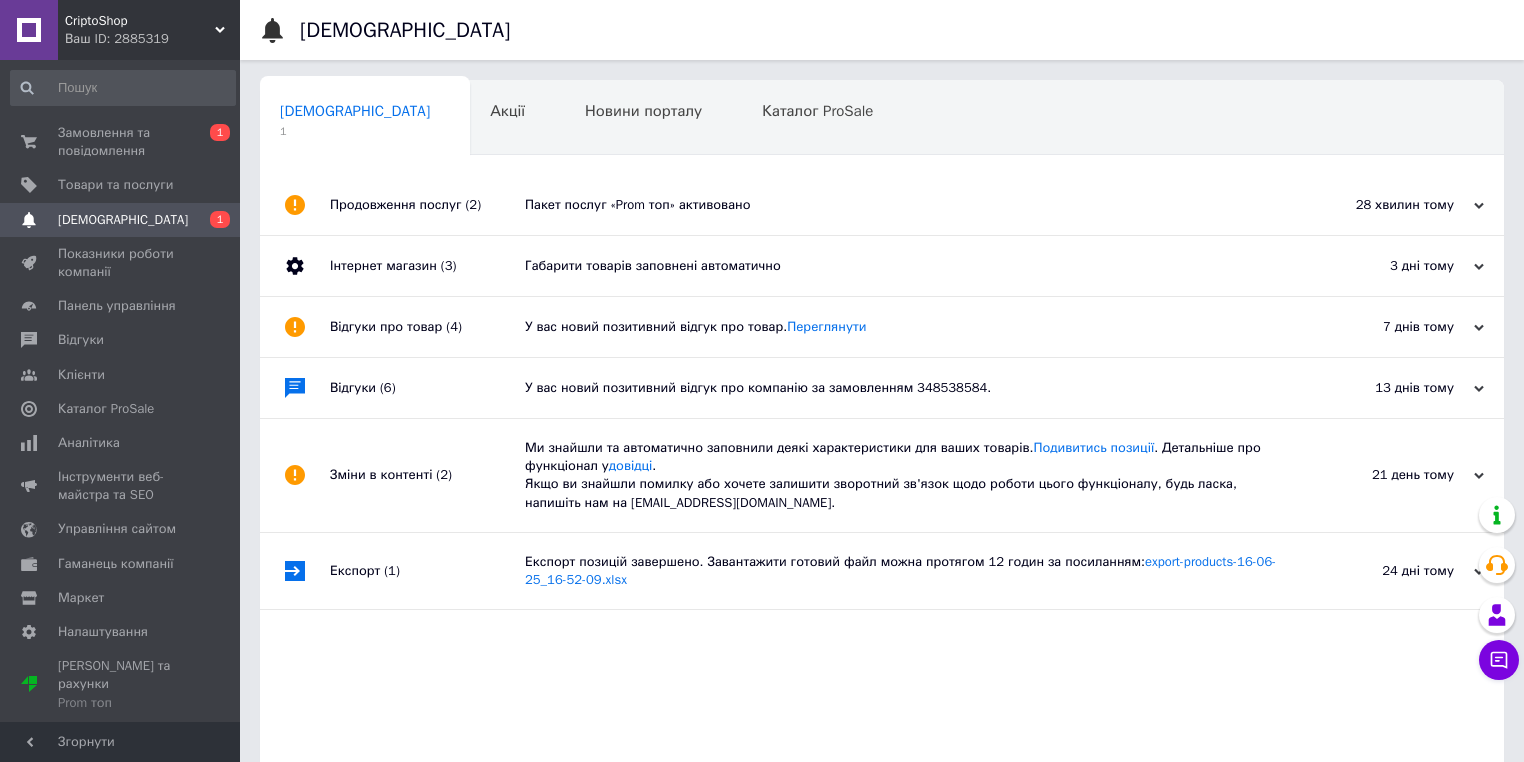 click on "Пакет послуг «Prom топ» активовано" at bounding box center [904, 205] 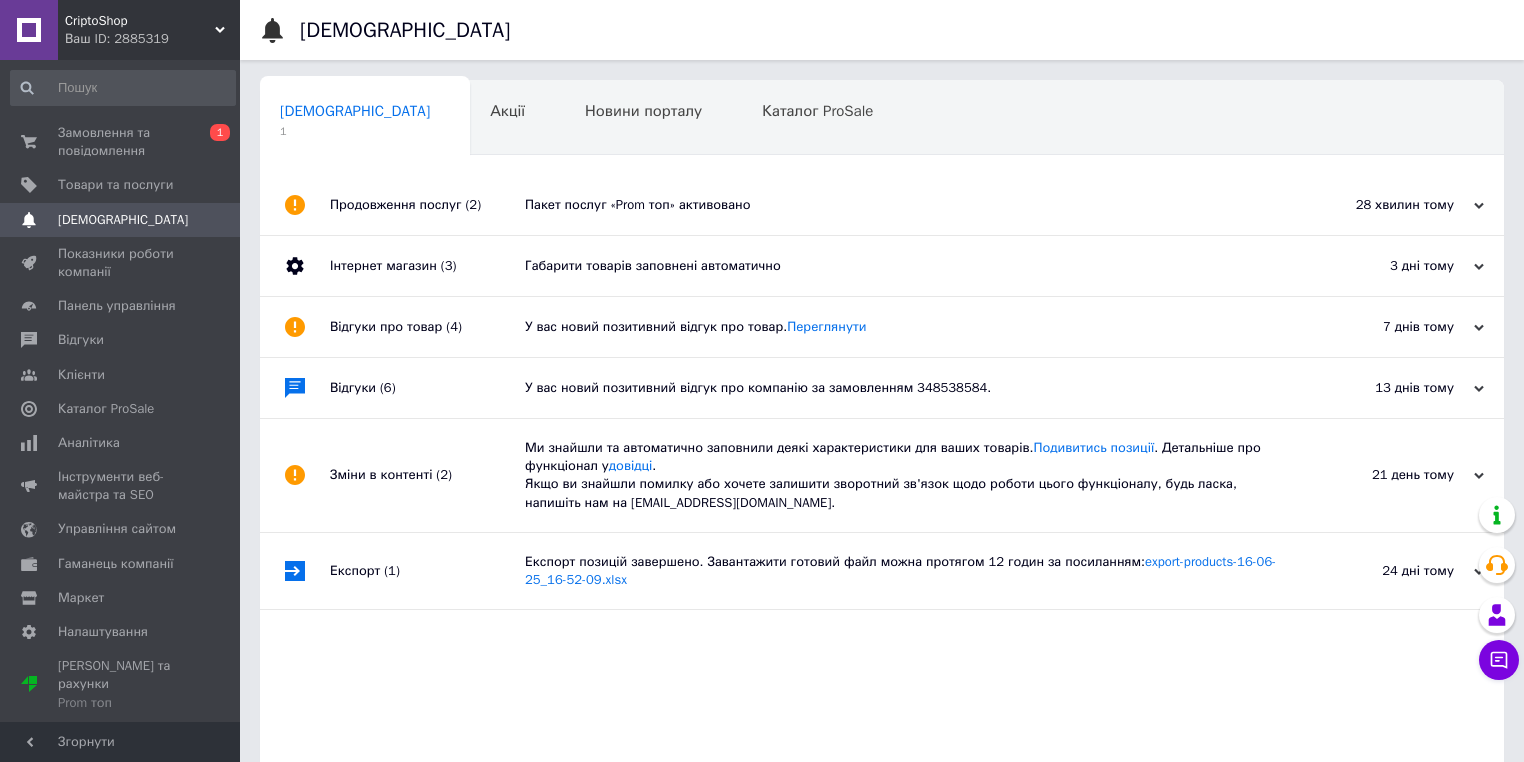 click 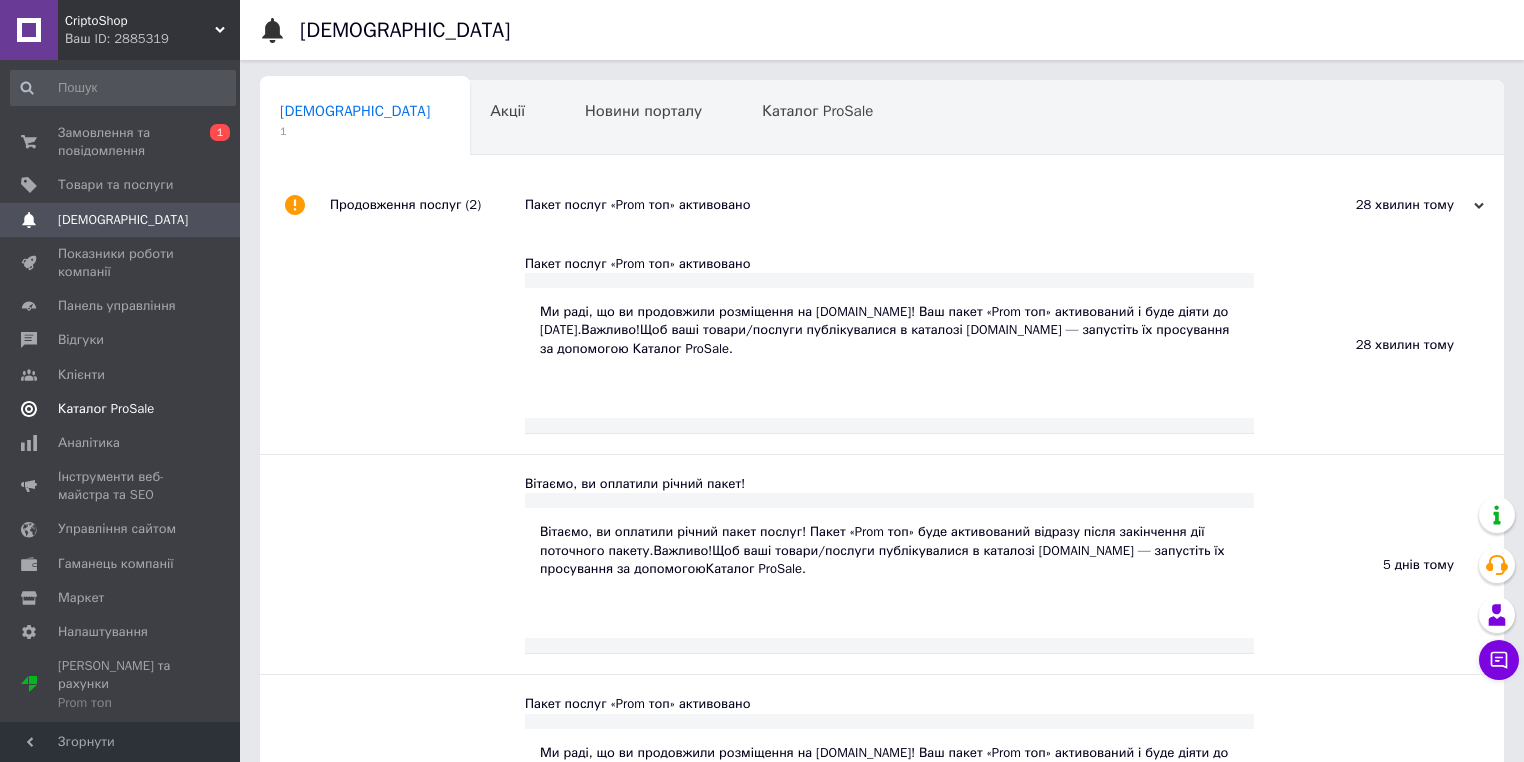 click on "Каталог ProSale" at bounding box center [106, 409] 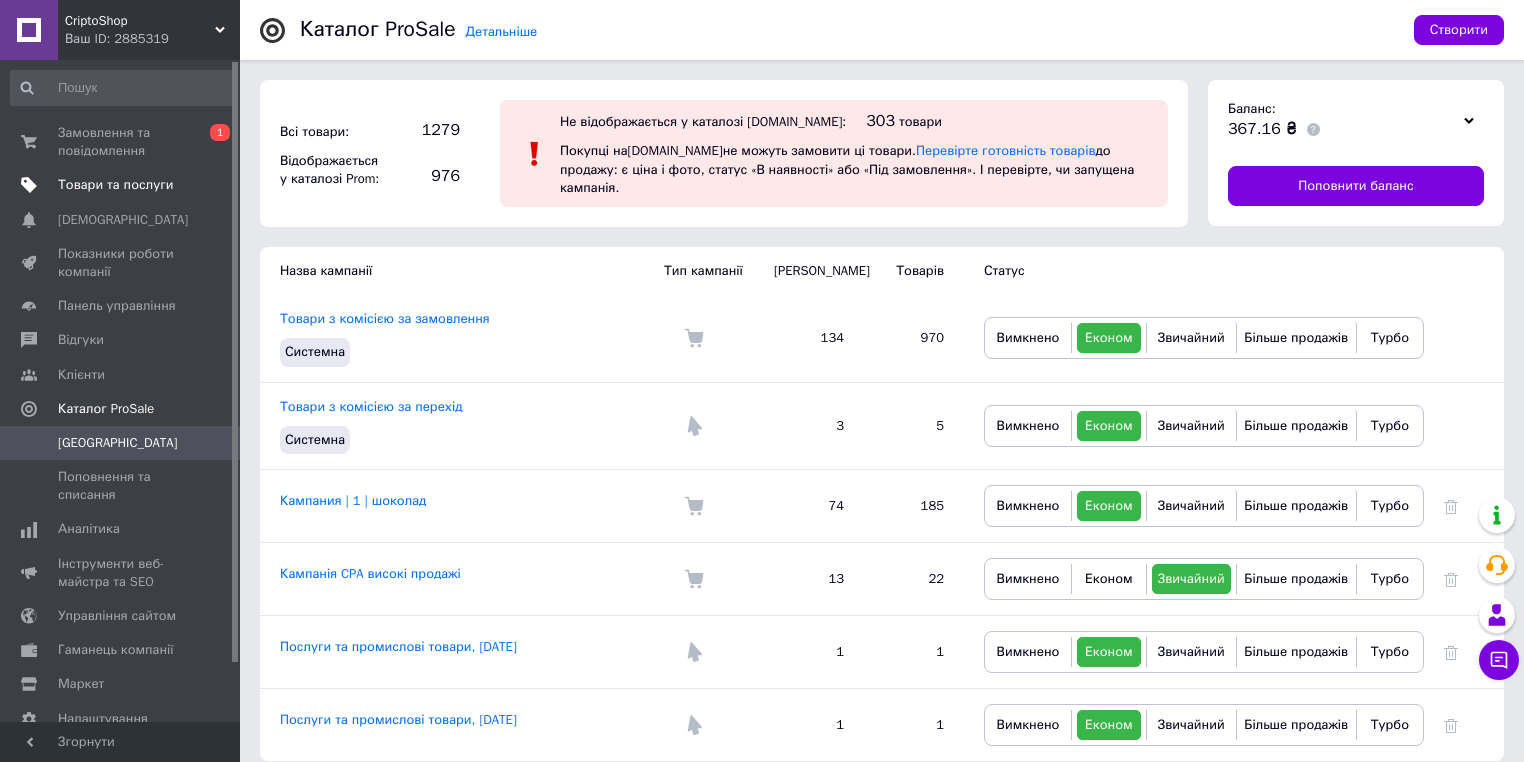 click on "Товари та послуги" at bounding box center (115, 185) 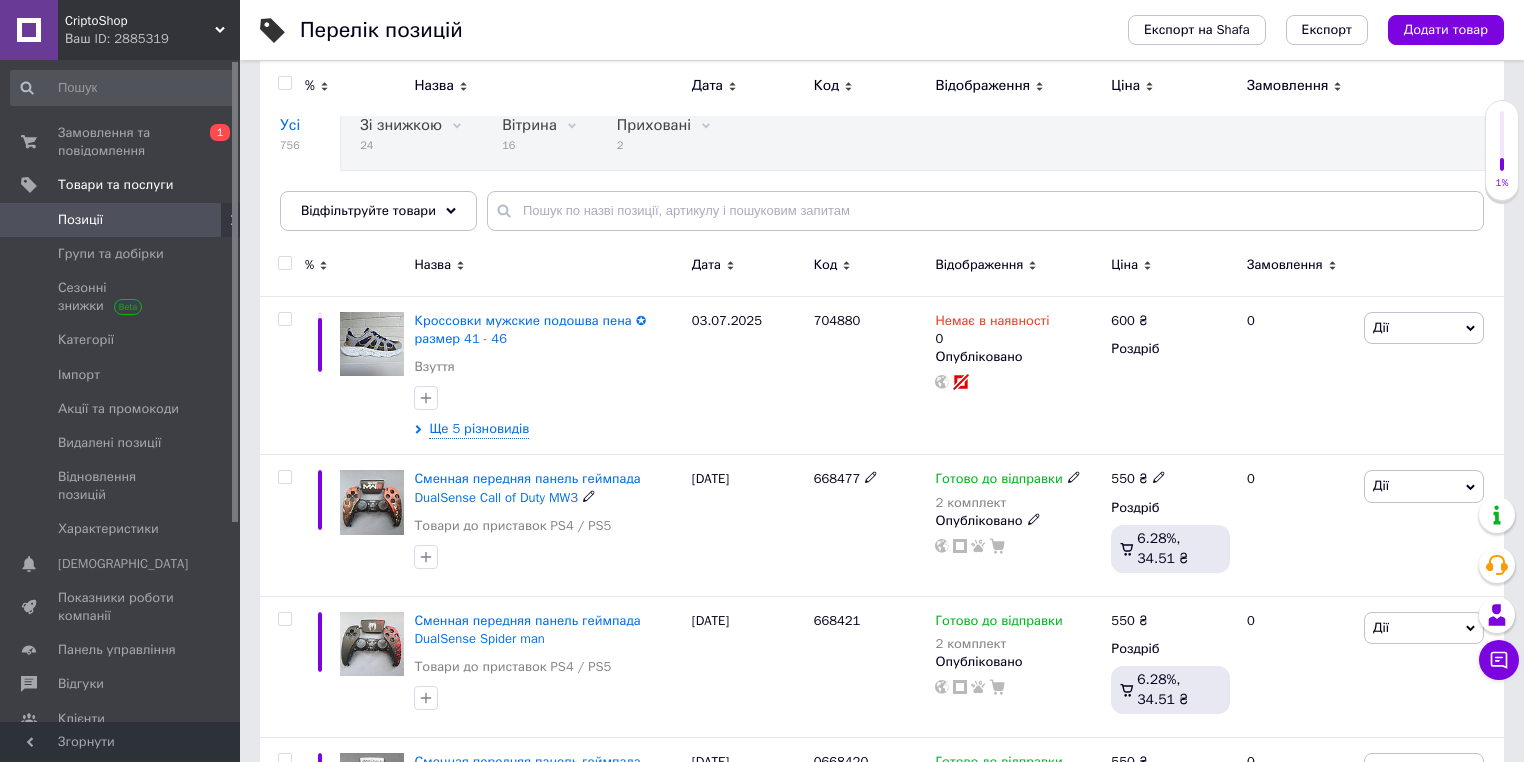 scroll, scrollTop: 80, scrollLeft: 0, axis: vertical 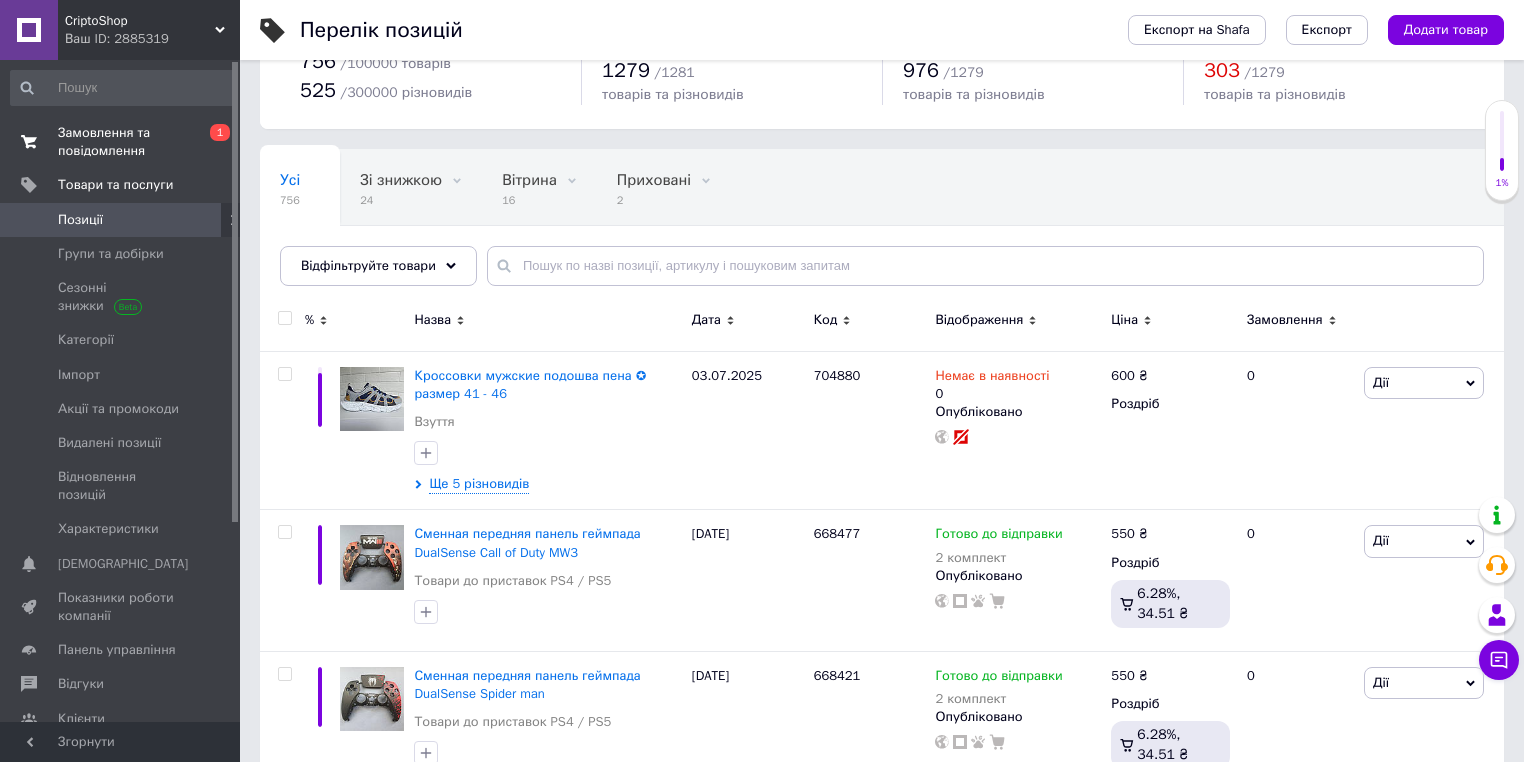 click on "Замовлення та повідомлення" at bounding box center (121, 142) 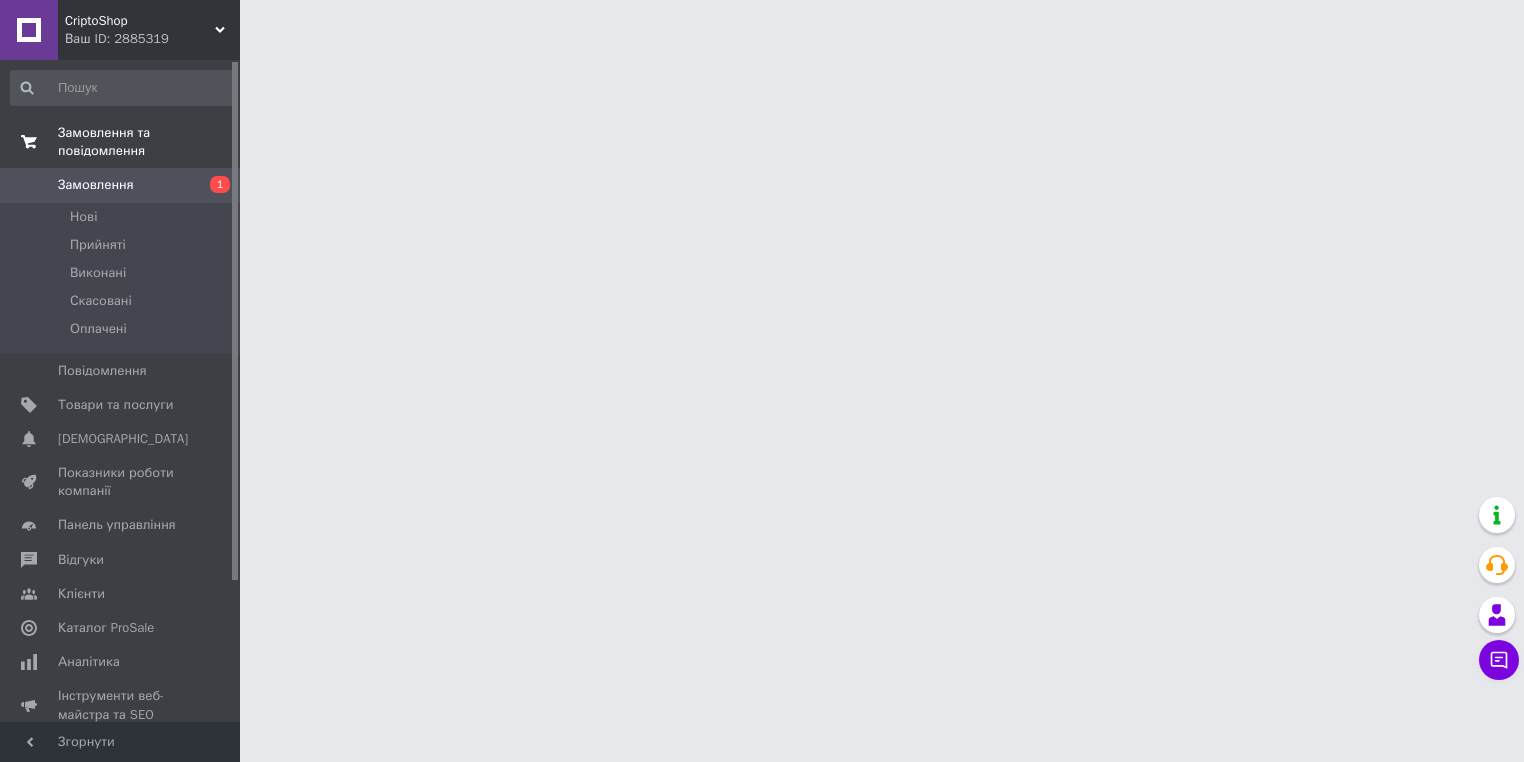 scroll, scrollTop: 0, scrollLeft: 0, axis: both 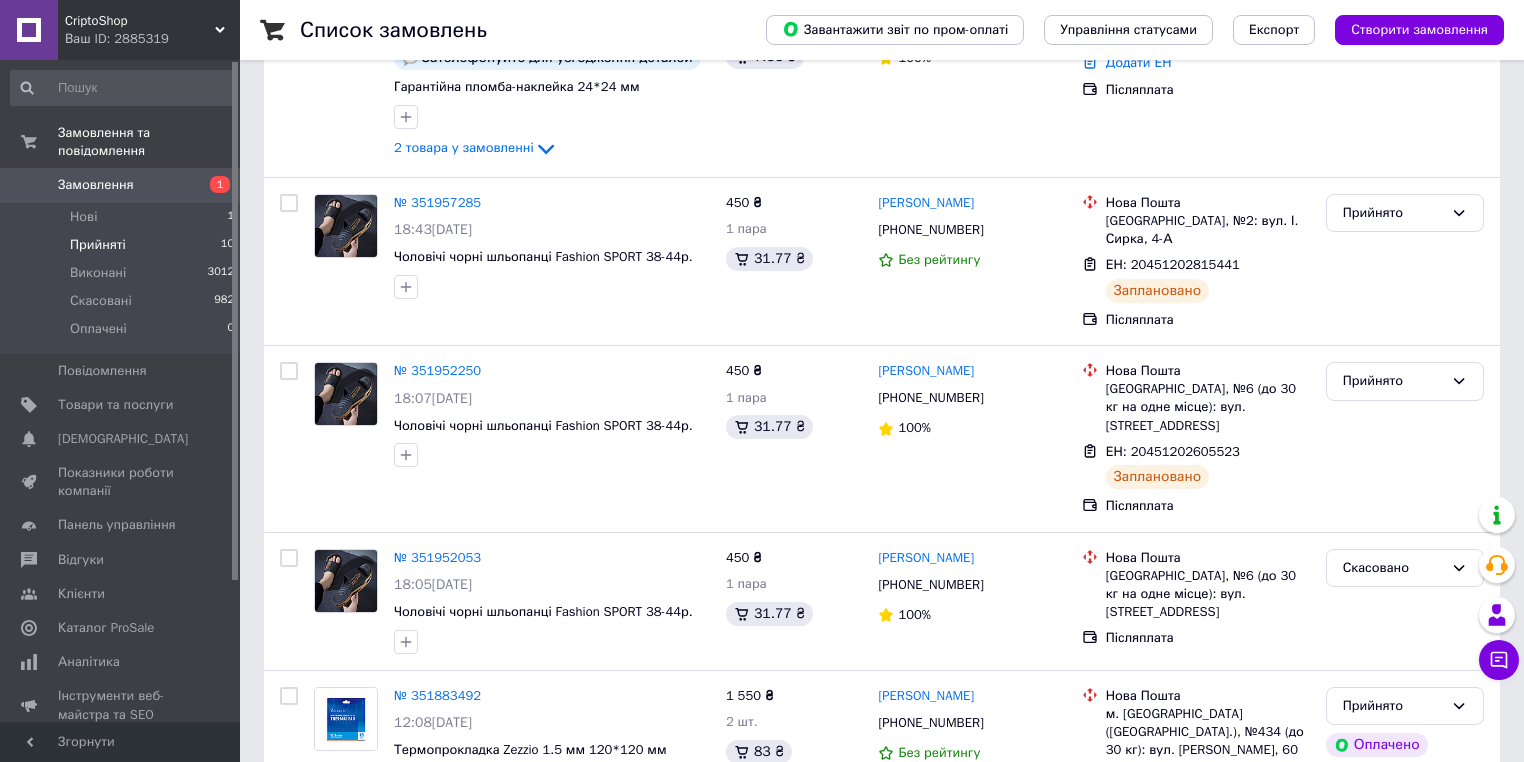click on "Прийняті" at bounding box center [98, 245] 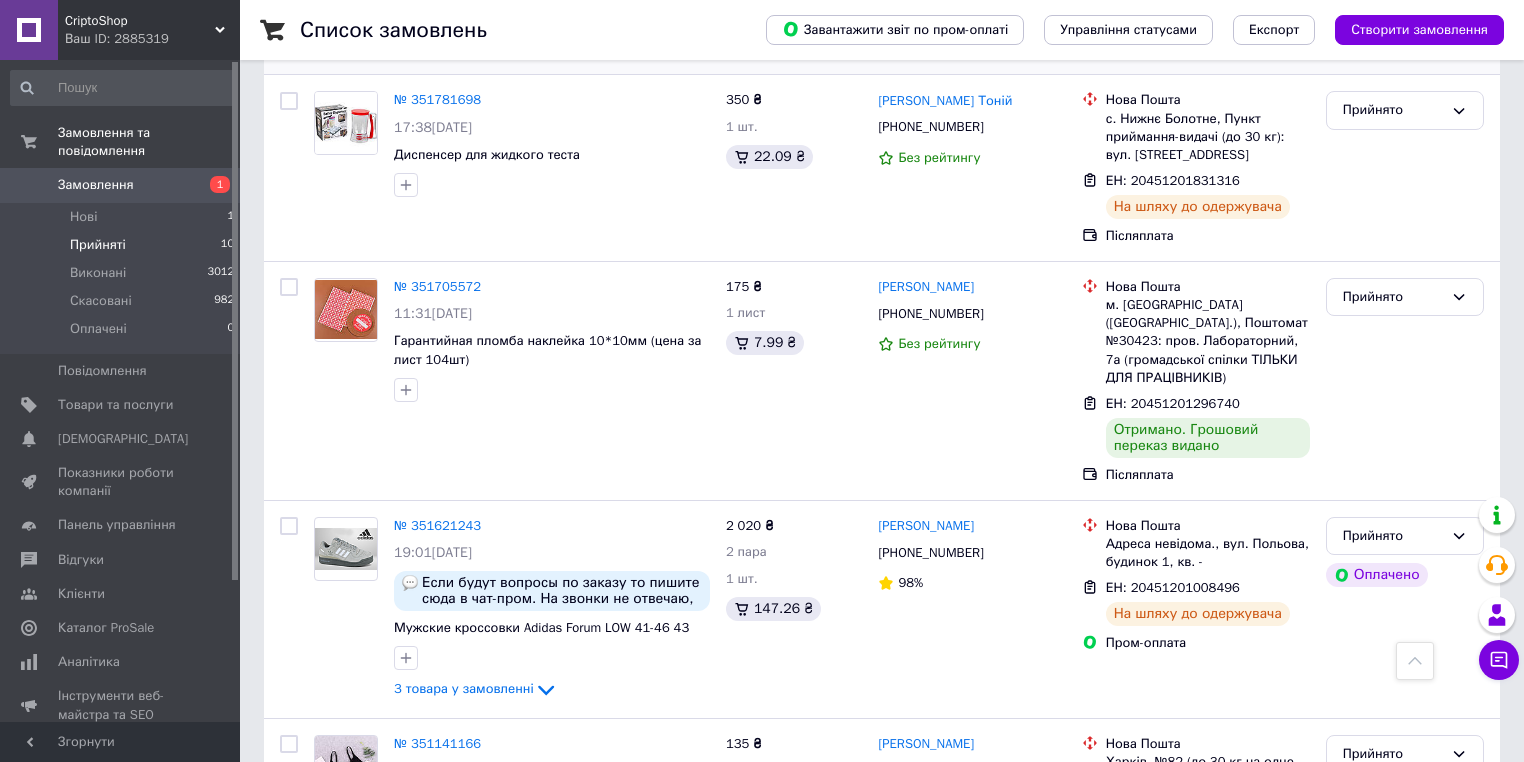 scroll, scrollTop: 1120, scrollLeft: 0, axis: vertical 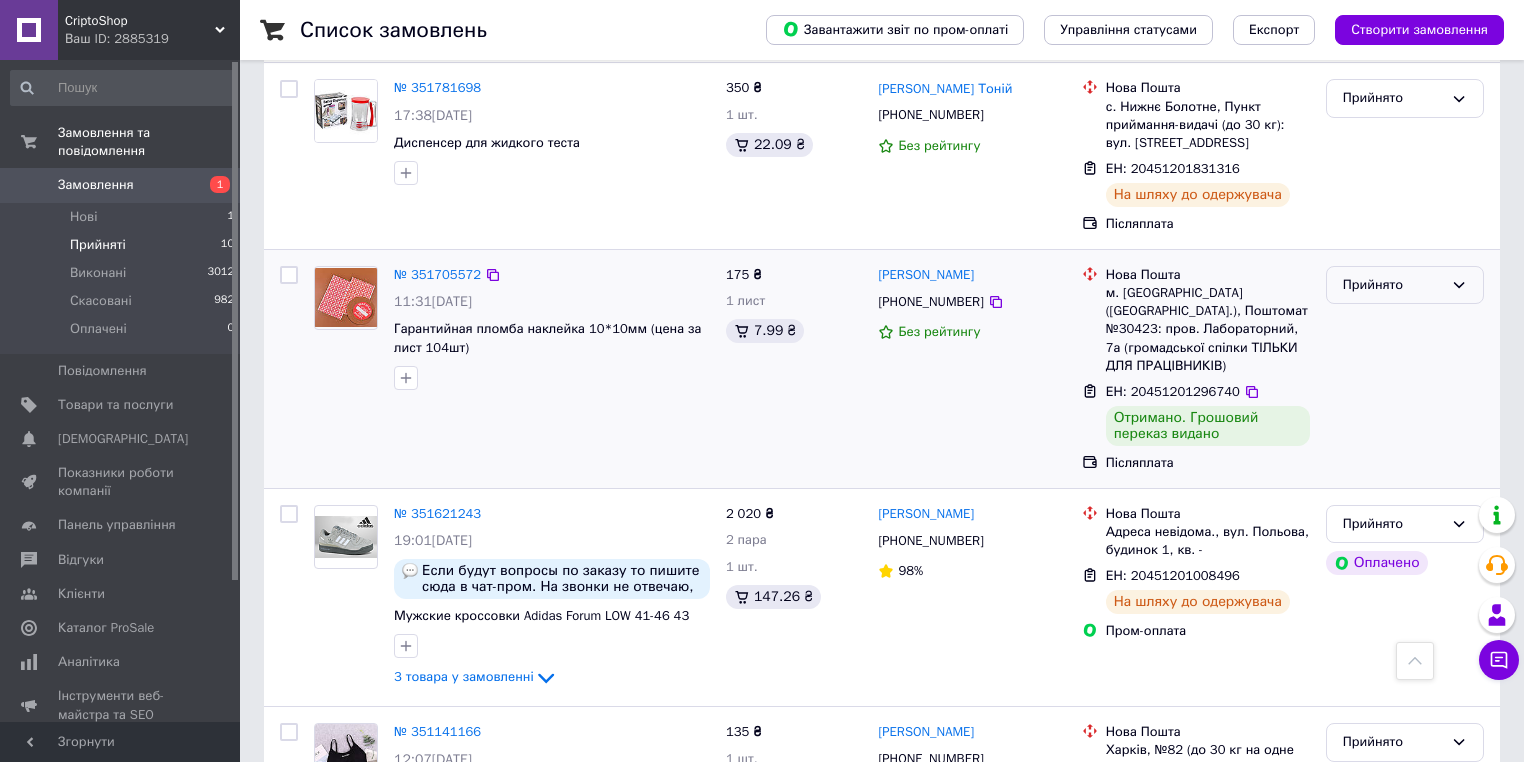 click on "Прийнято" at bounding box center [1393, 285] 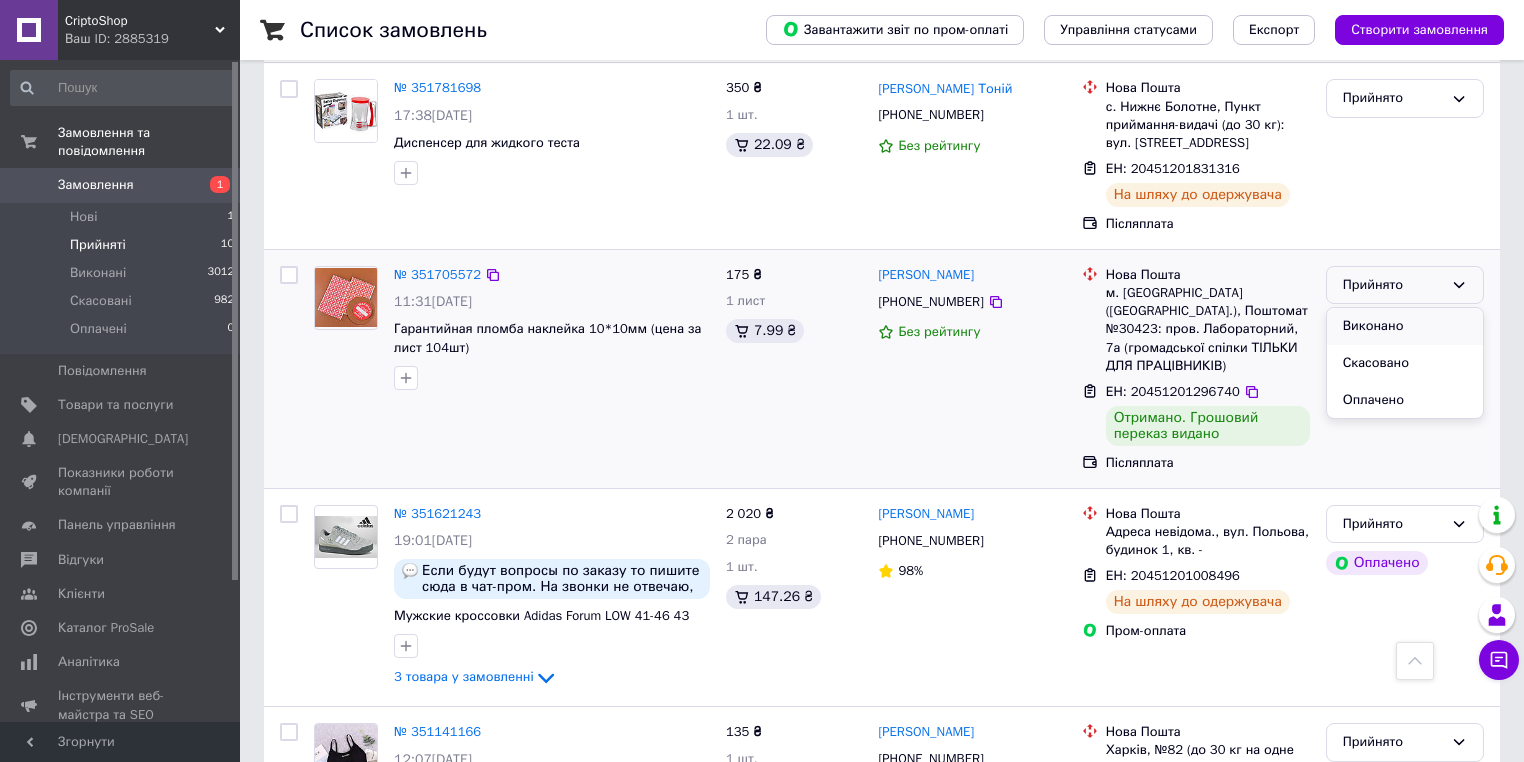 click on "Виконано" at bounding box center (1405, 326) 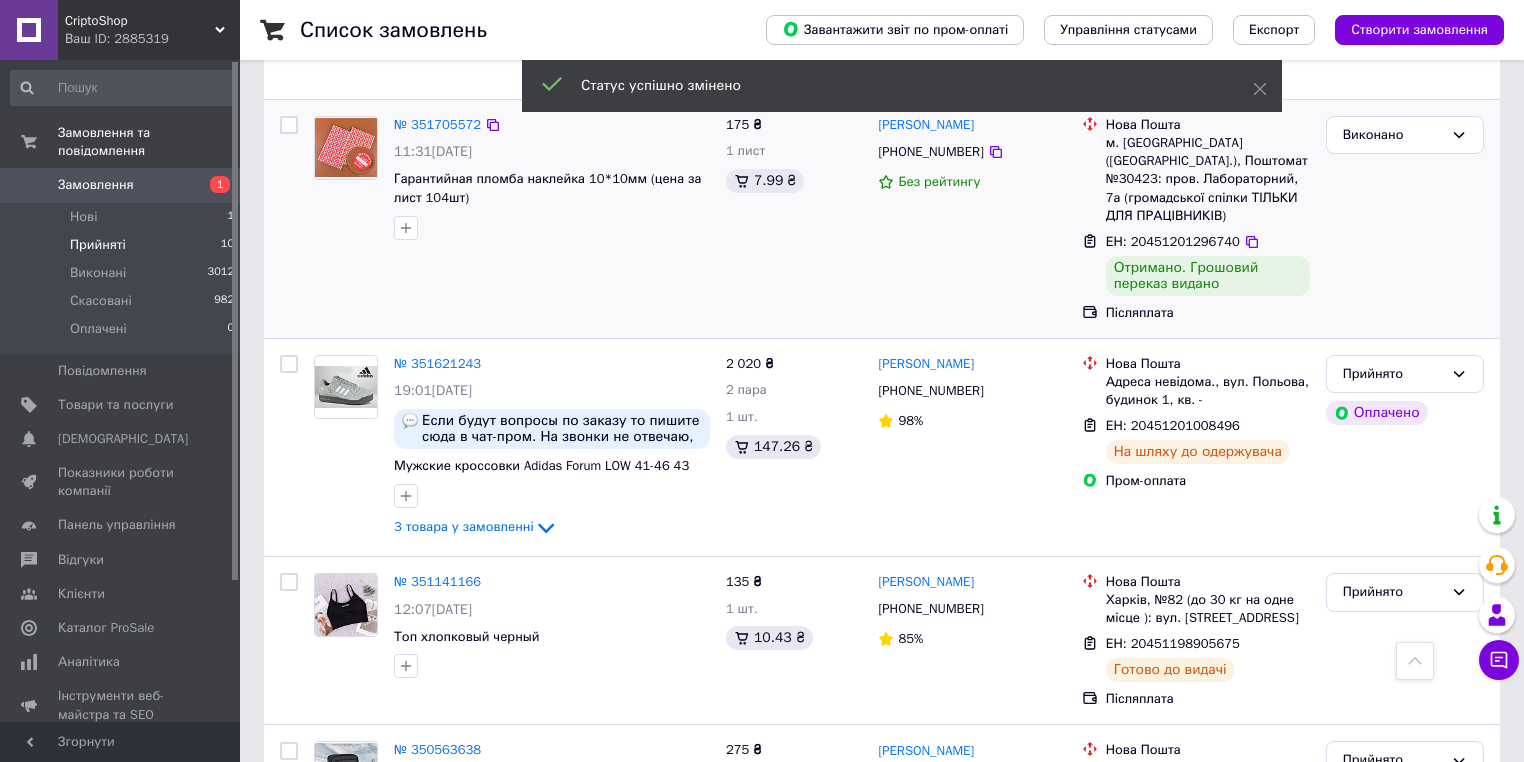 scroll, scrollTop: 1385, scrollLeft: 0, axis: vertical 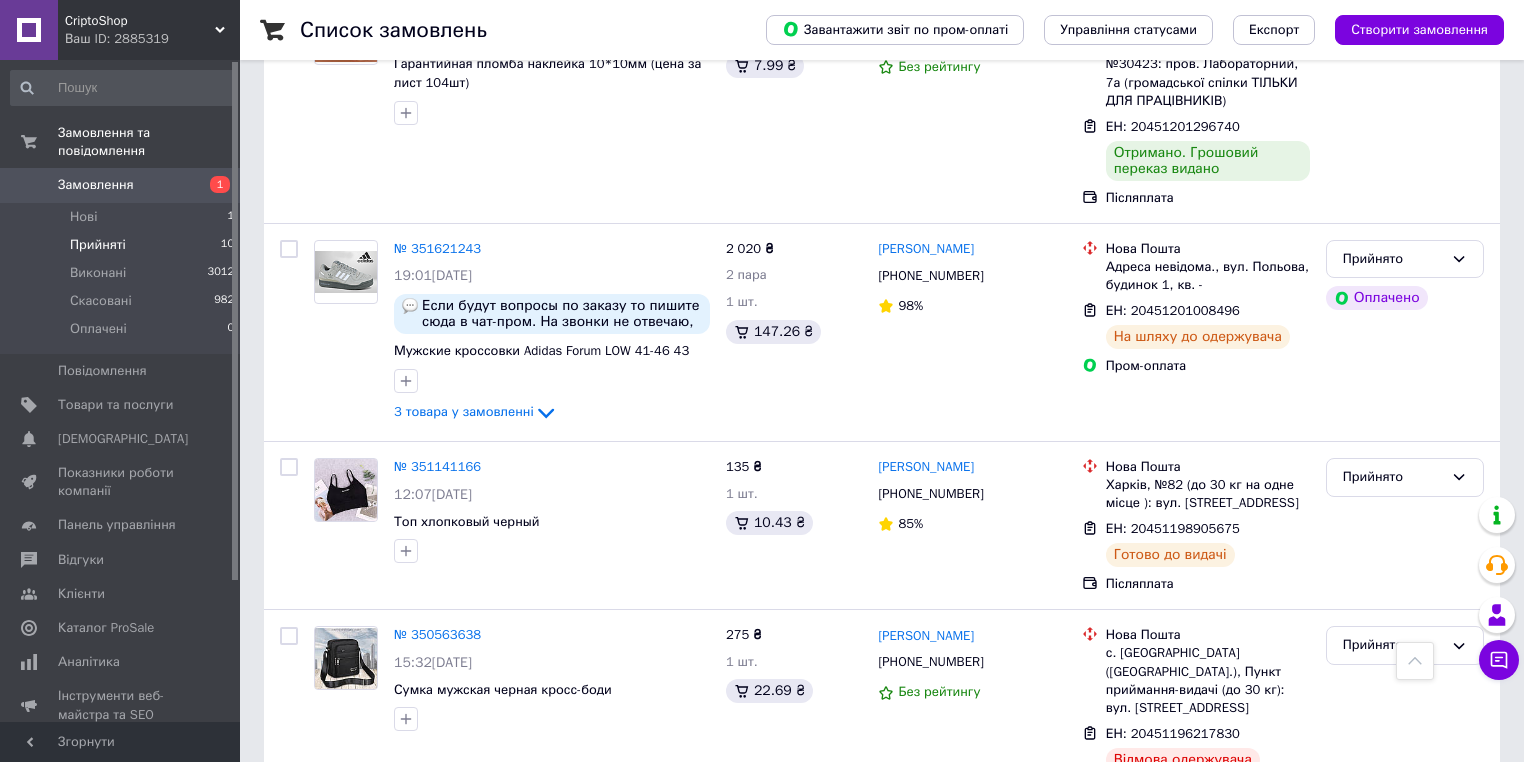 click on "Замовлення" at bounding box center [96, 185] 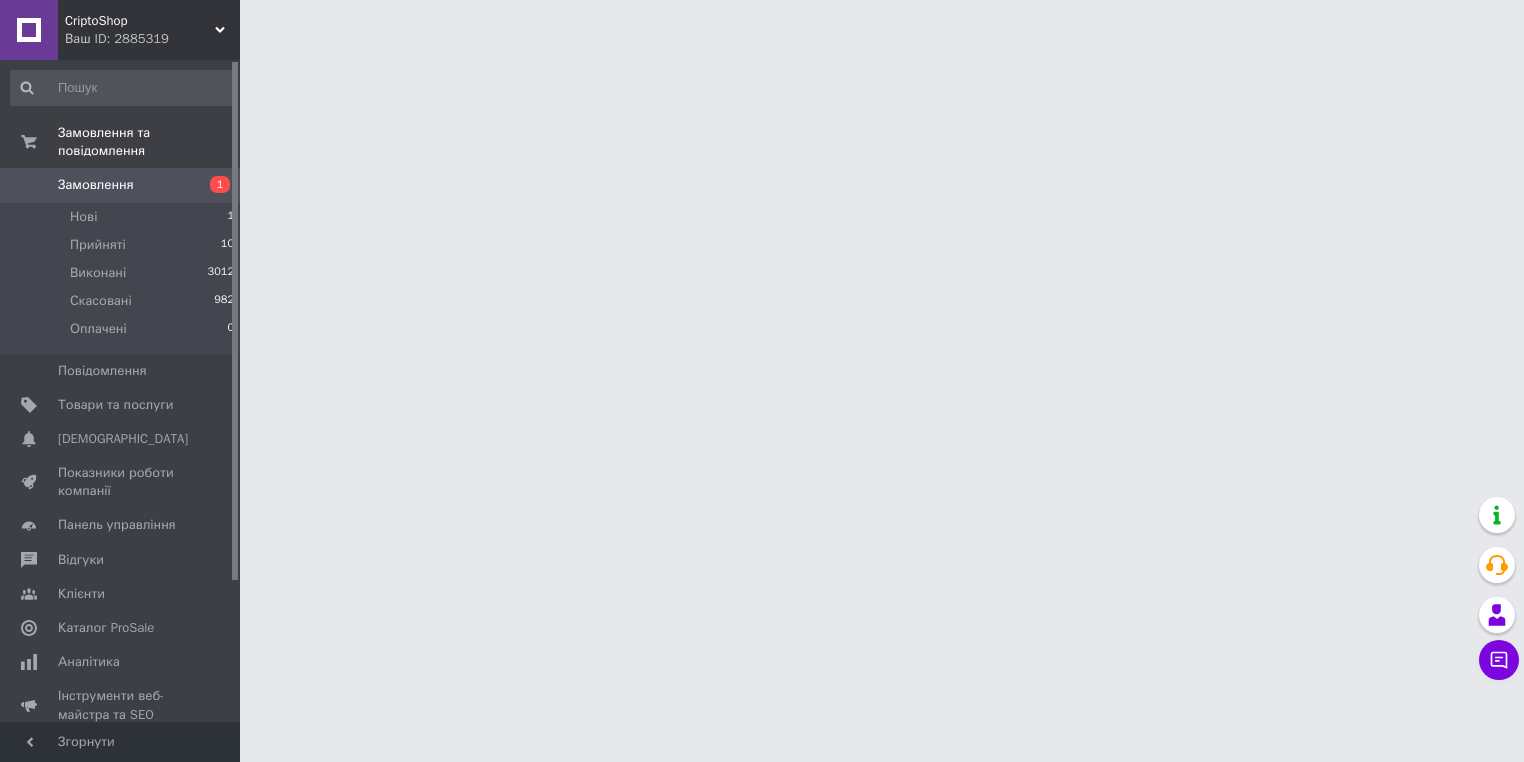 scroll, scrollTop: 0, scrollLeft: 0, axis: both 